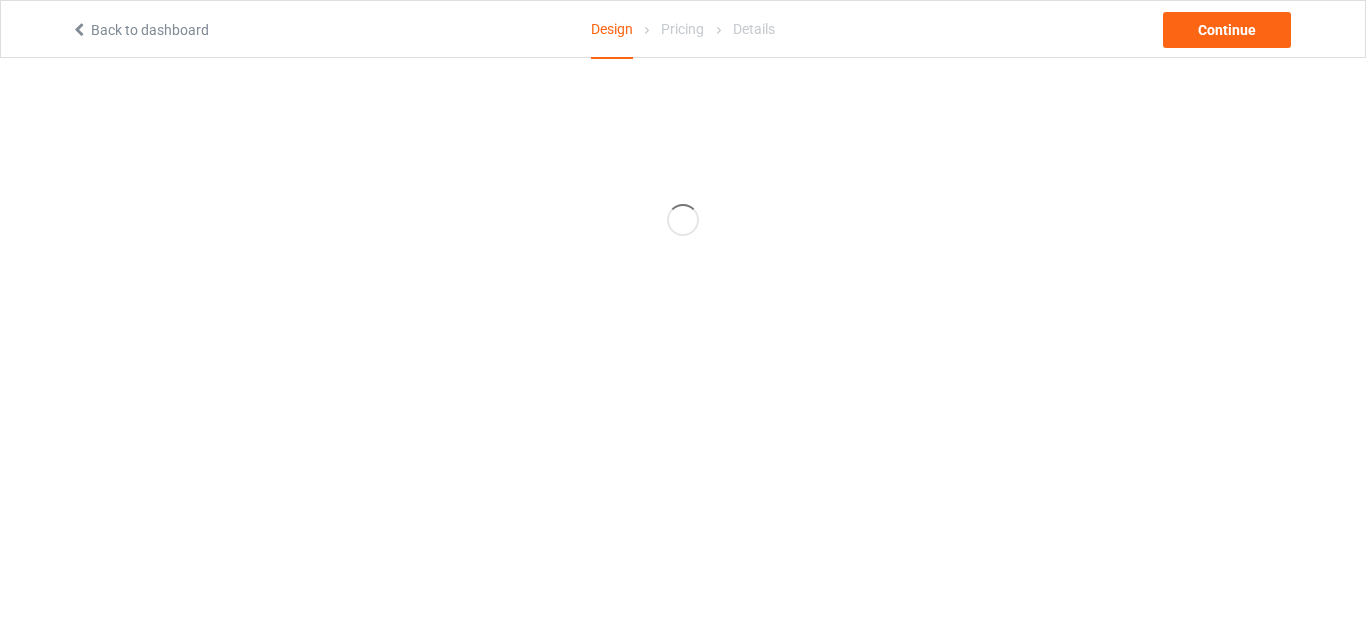 scroll, scrollTop: 0, scrollLeft: 0, axis: both 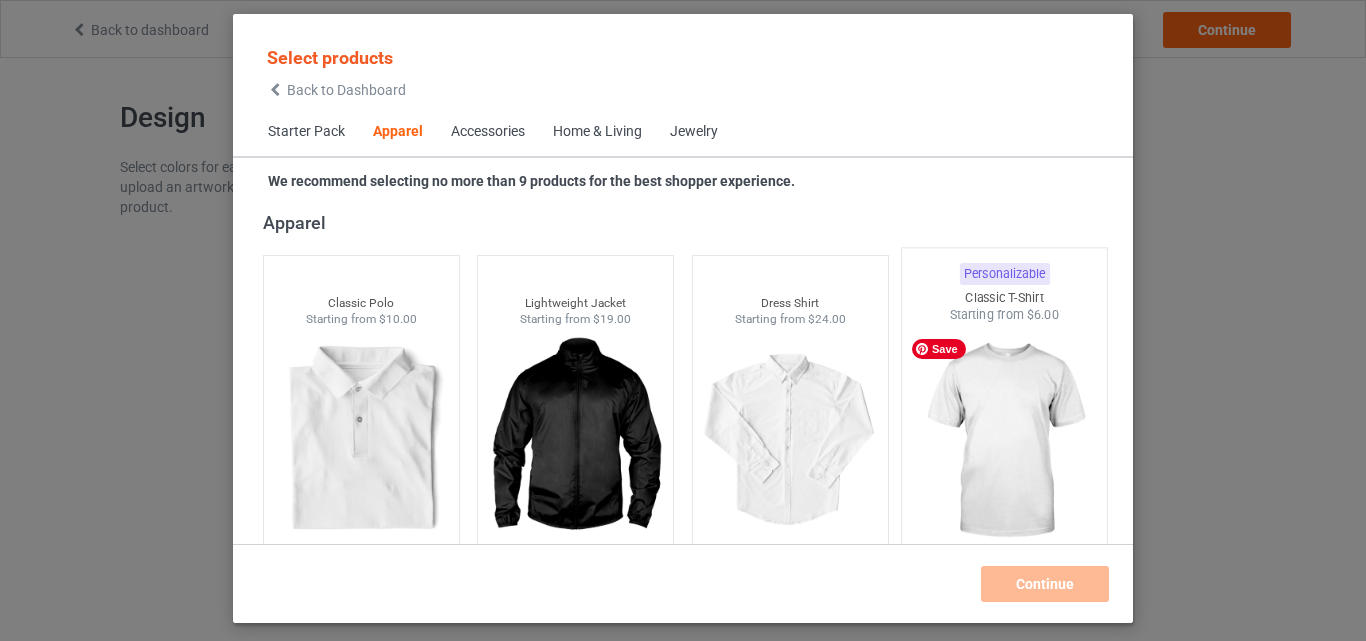 click at bounding box center (1005, 441) 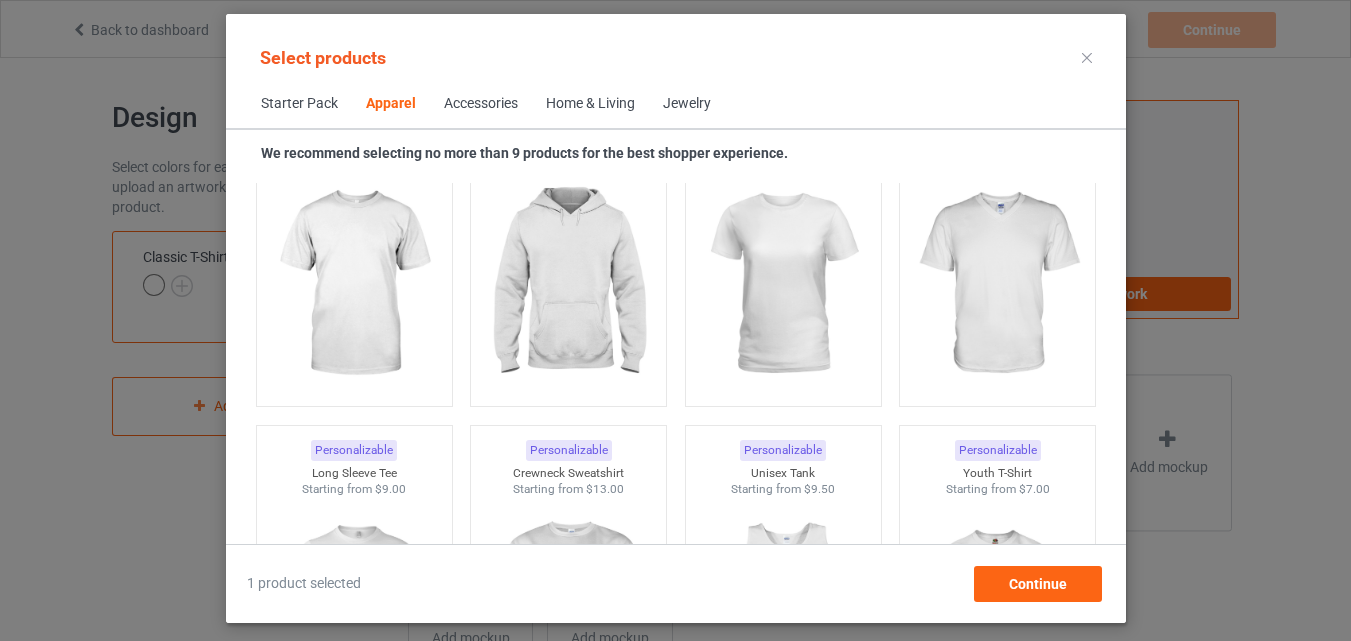 scroll, scrollTop: 1199, scrollLeft: 0, axis: vertical 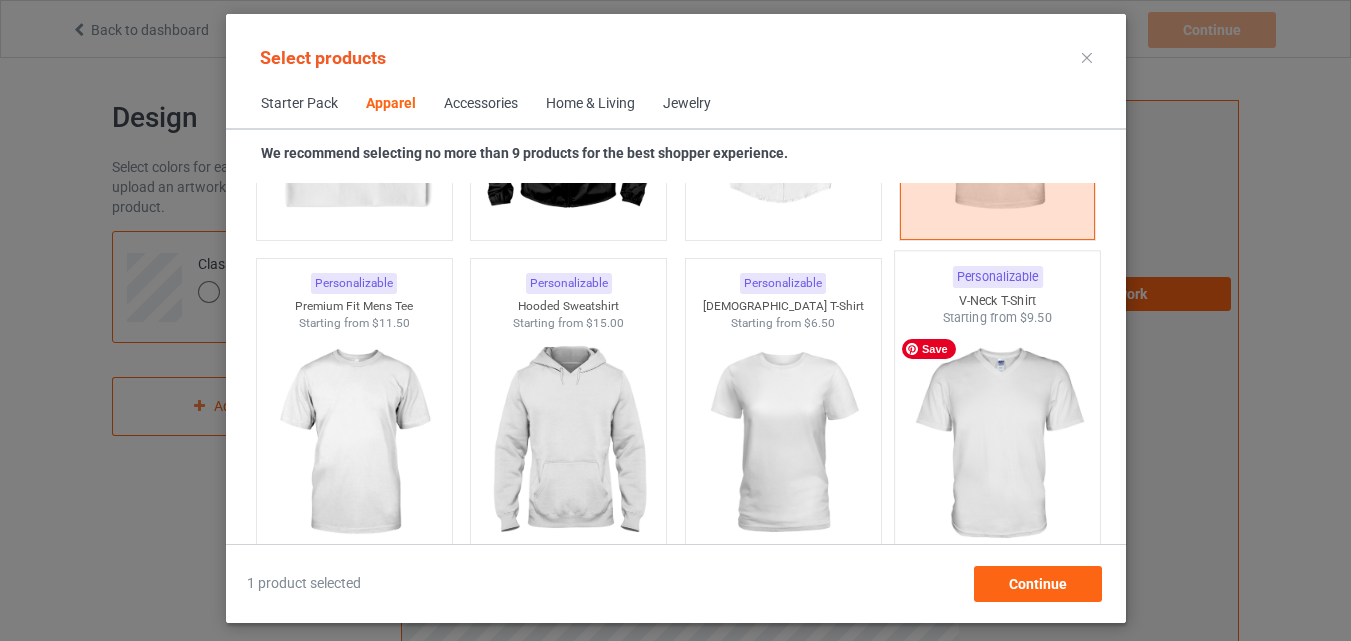 click at bounding box center (997, 444) 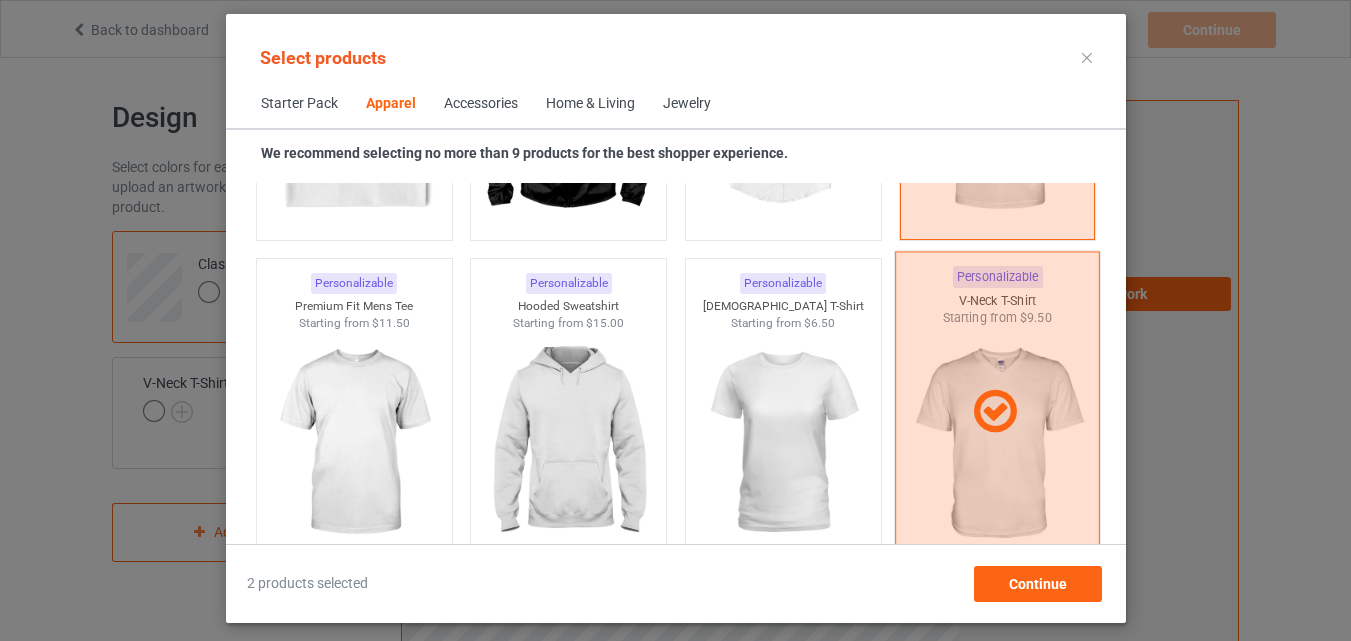 click at bounding box center [995, 412] 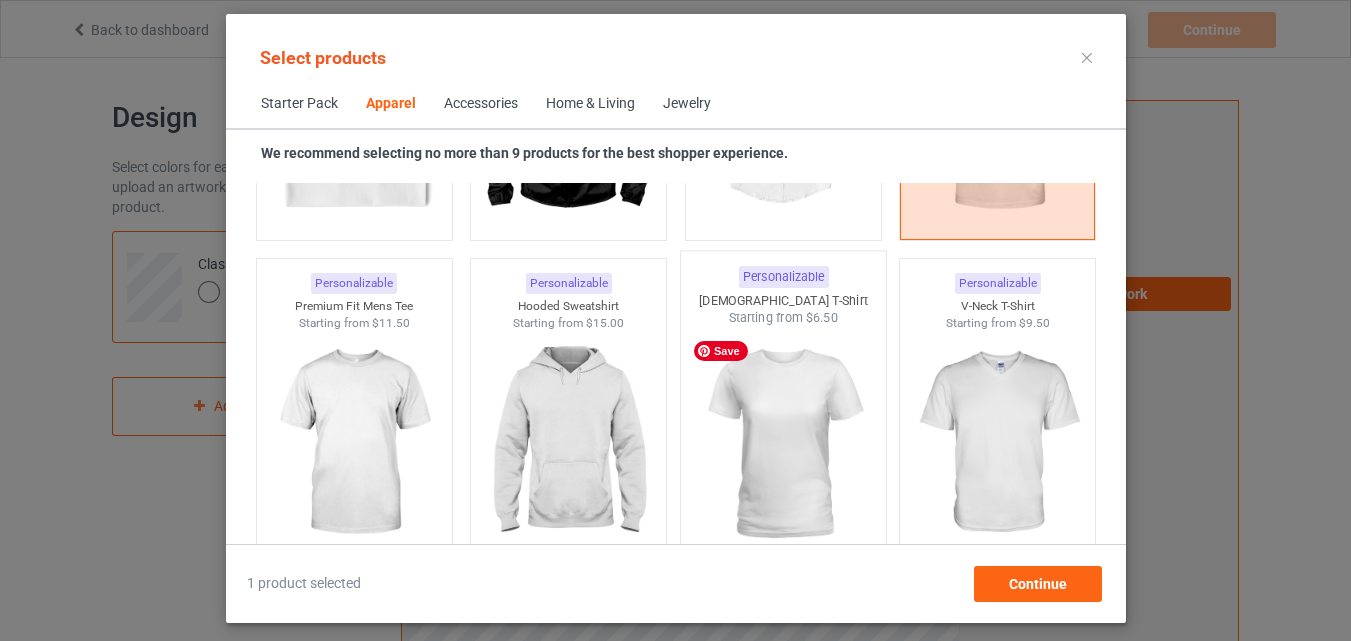 click at bounding box center (783, 444) 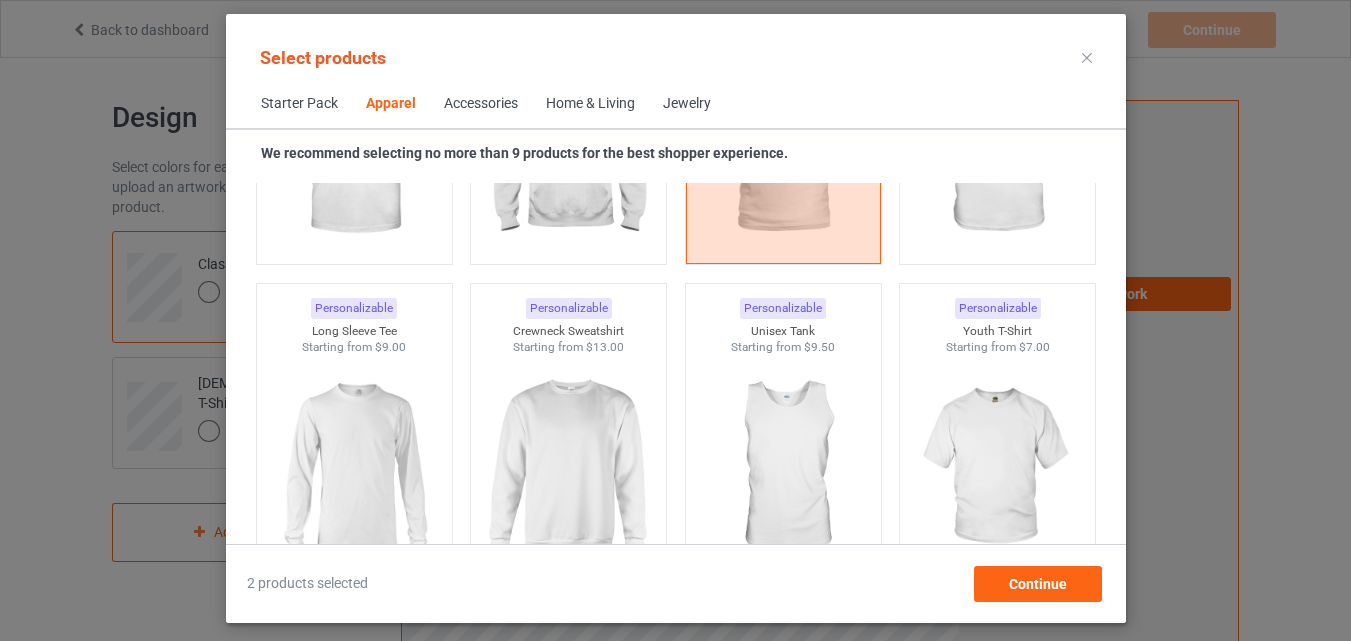 scroll, scrollTop: 1410, scrollLeft: 0, axis: vertical 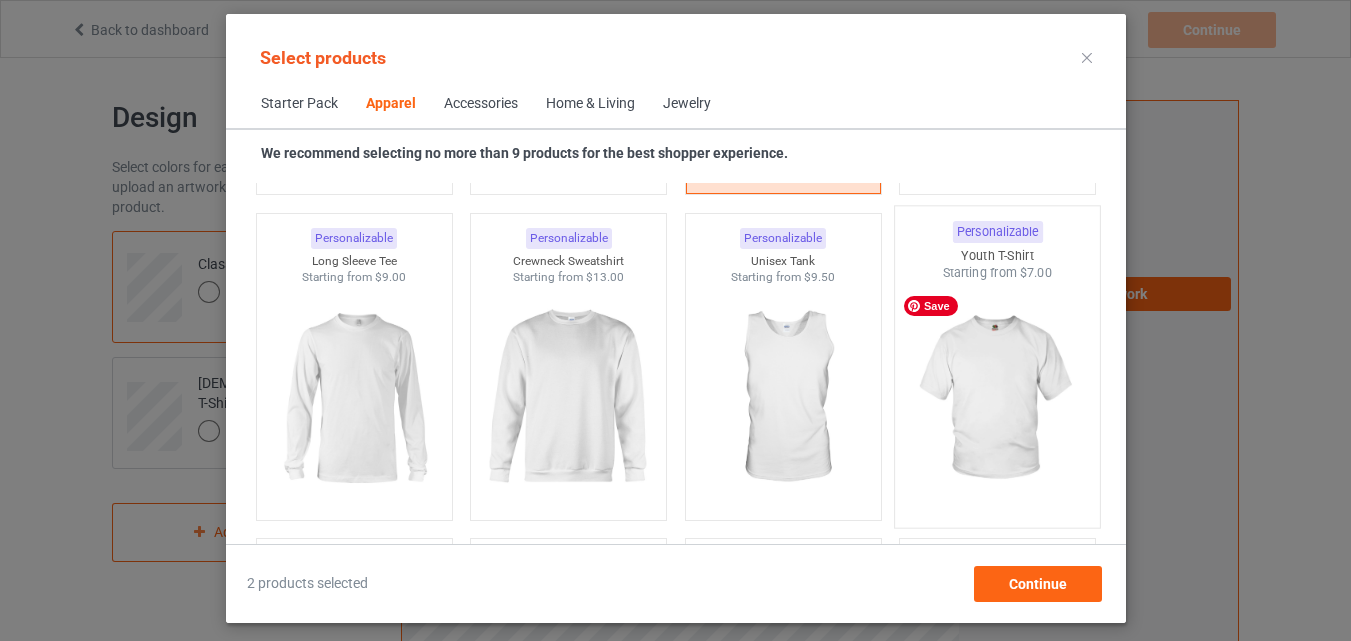click at bounding box center (997, 399) 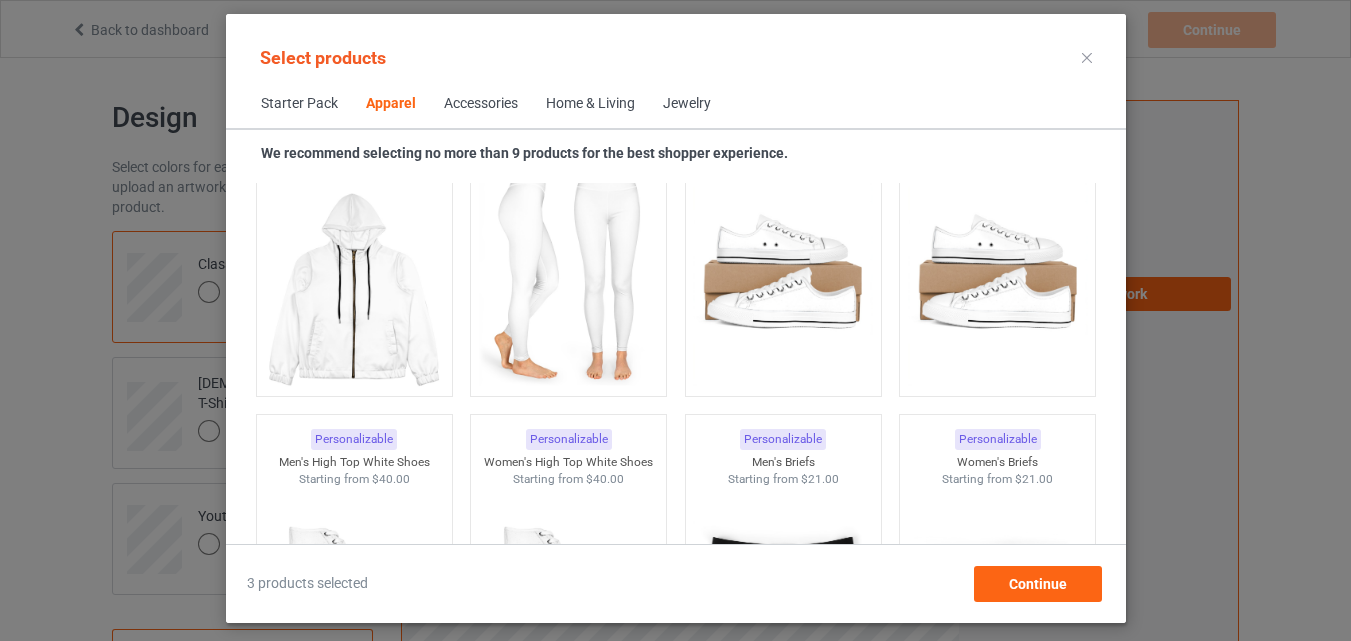 scroll, scrollTop: 2467, scrollLeft: 0, axis: vertical 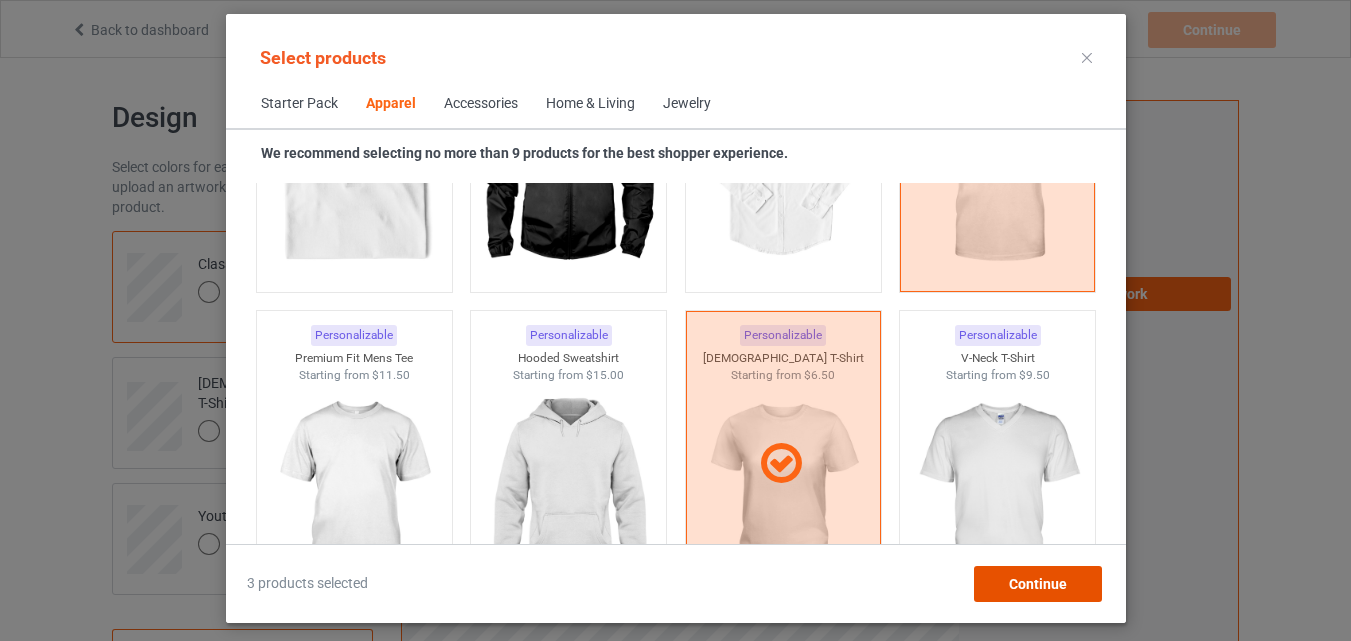 click on "Continue" at bounding box center [1037, 584] 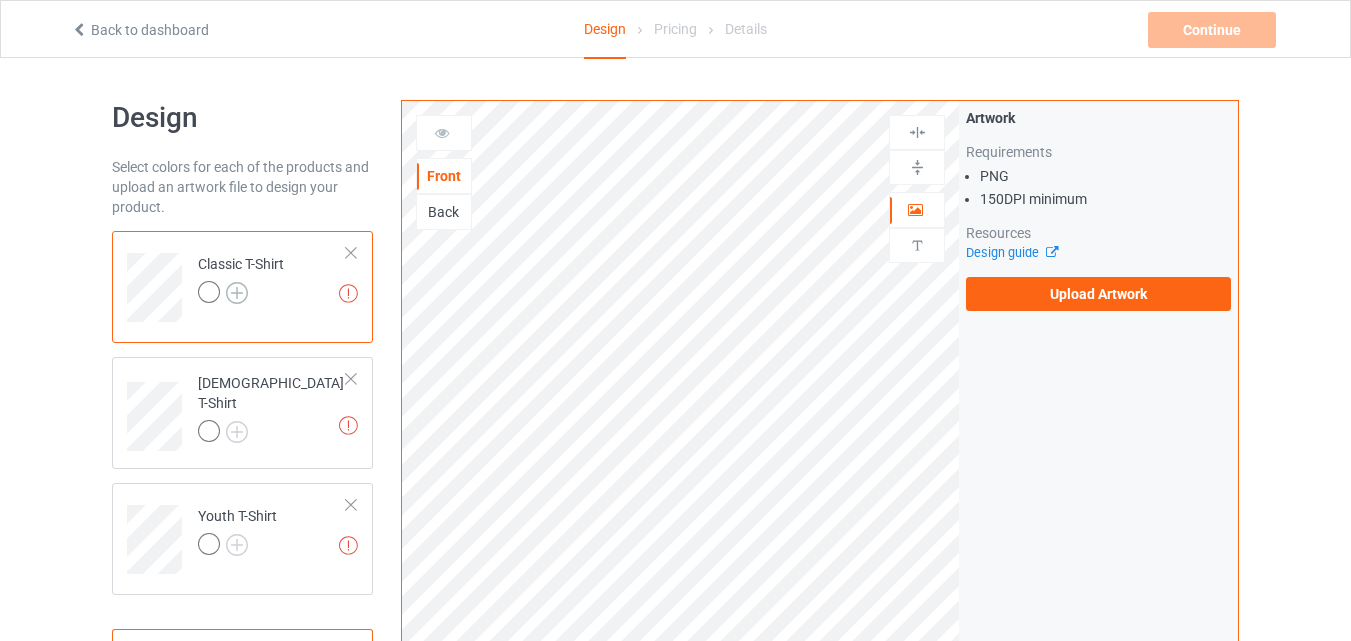 click at bounding box center [237, 293] 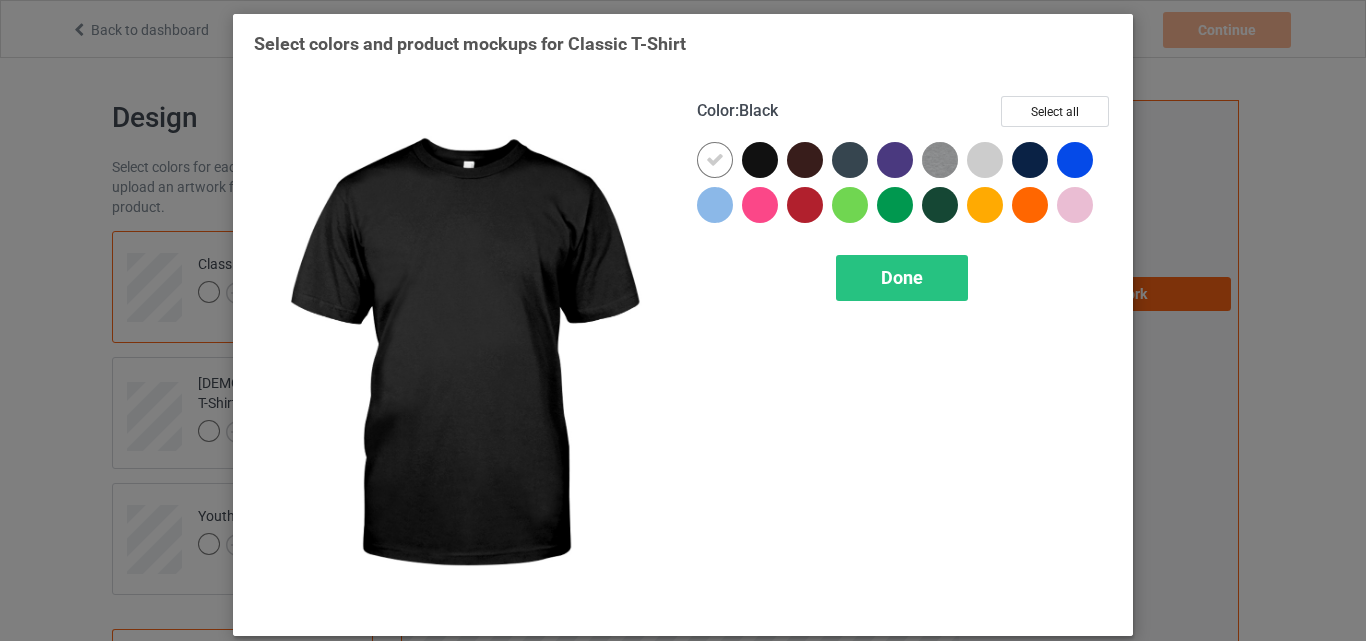 click at bounding box center [760, 160] 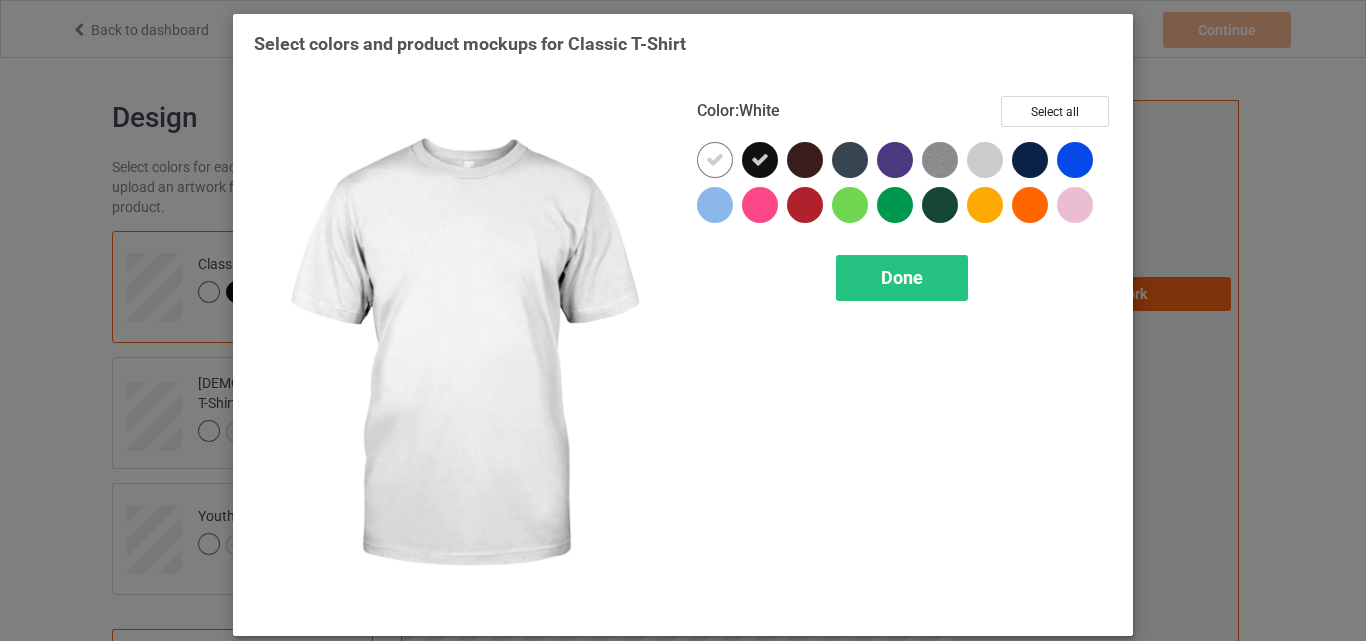 click at bounding box center (715, 160) 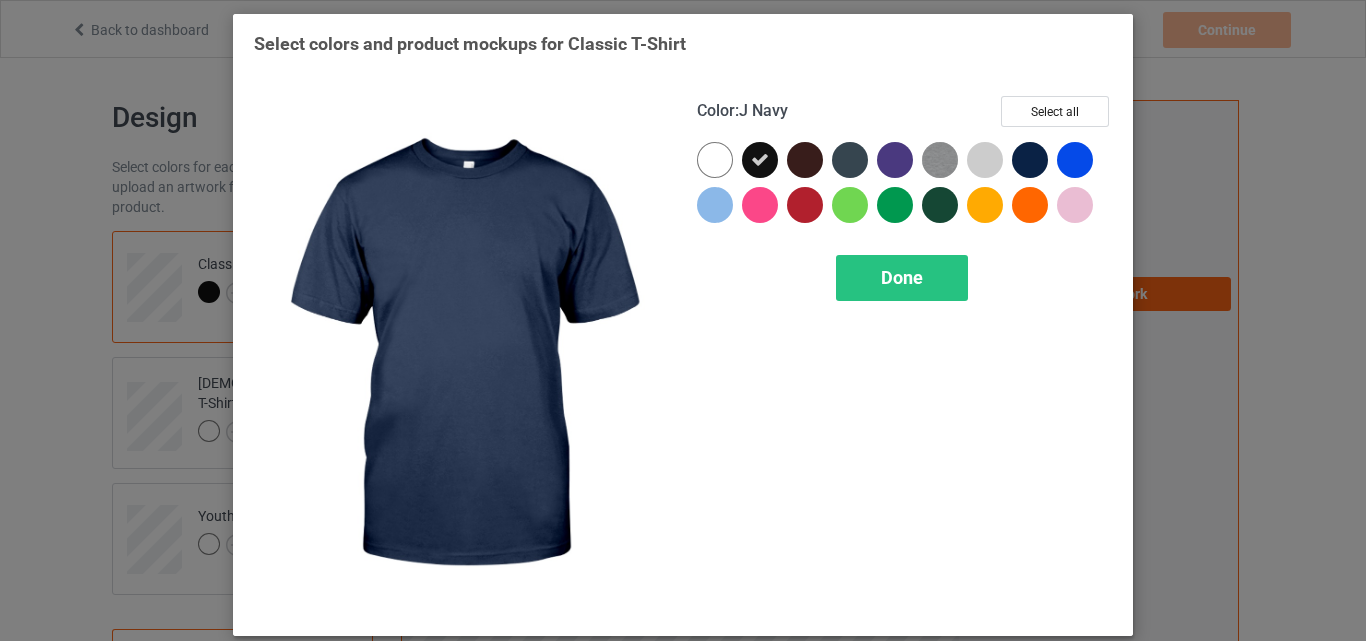 click at bounding box center [1030, 160] 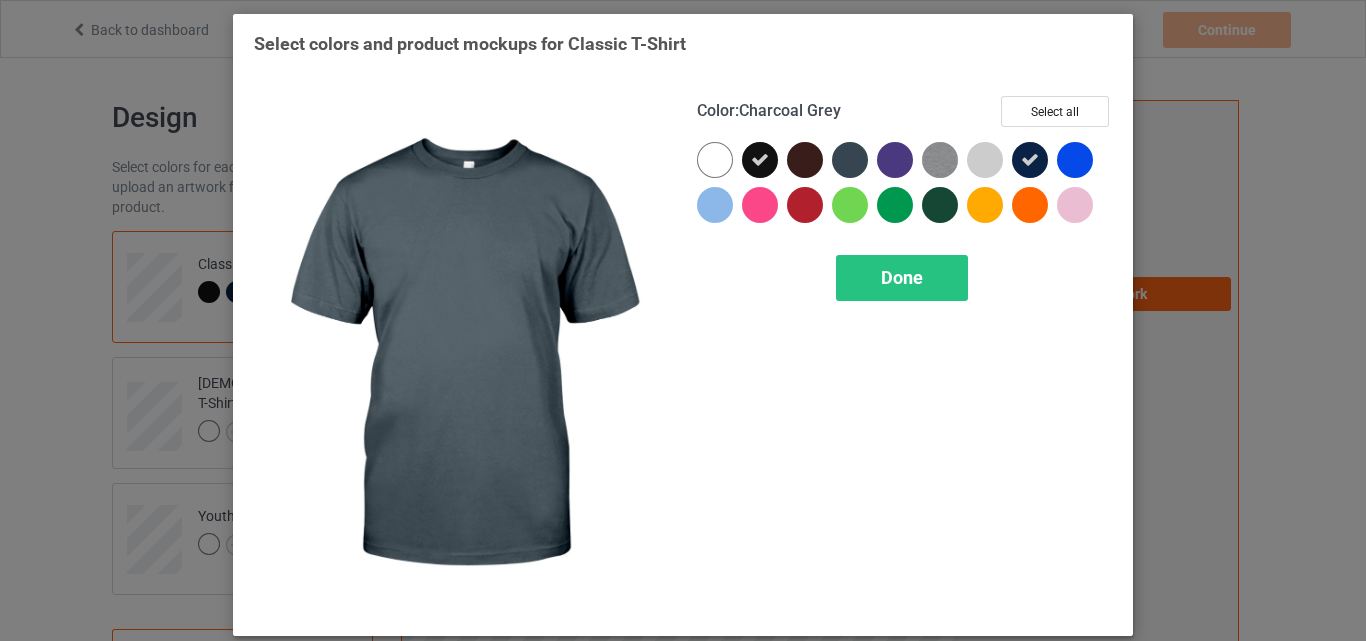 click at bounding box center [850, 160] 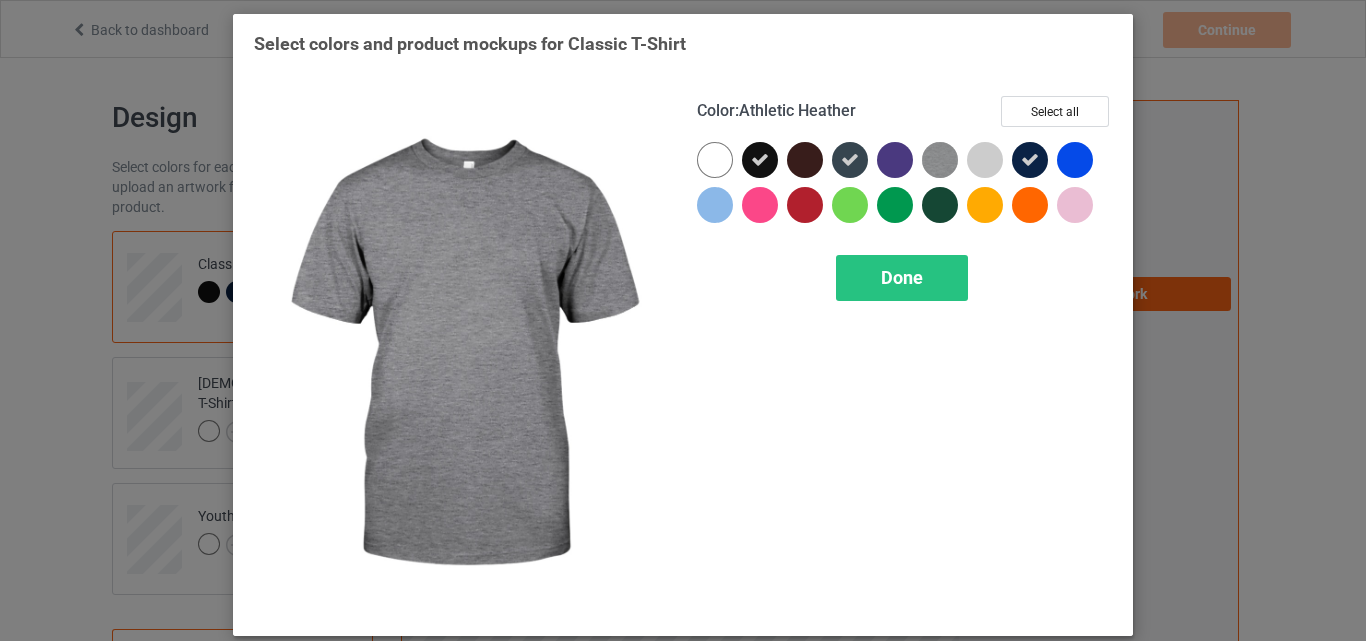 click at bounding box center (940, 160) 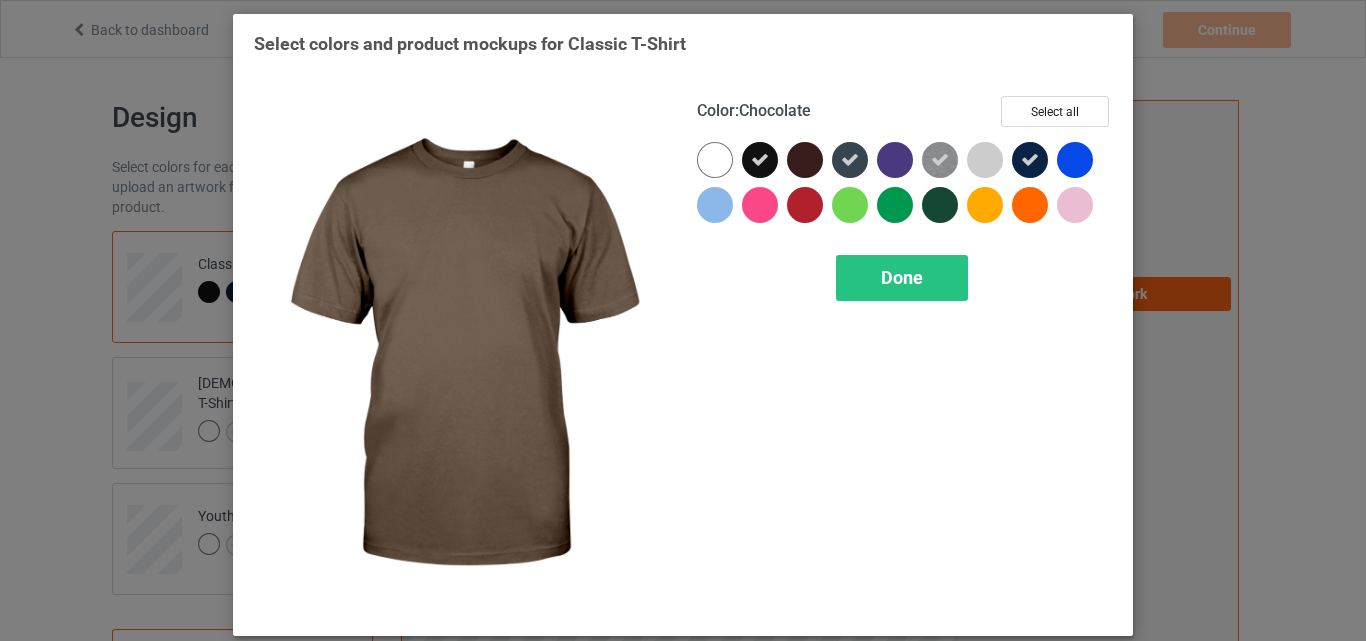 click at bounding box center (805, 160) 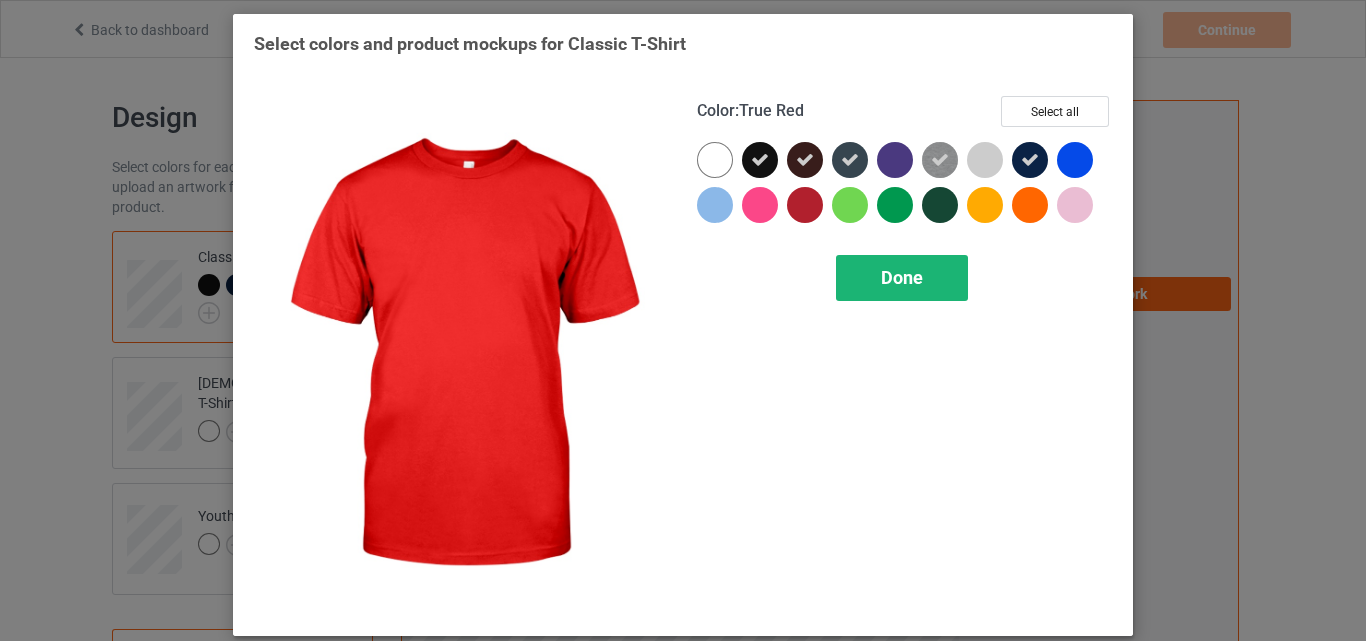 click on "Done" at bounding box center [902, 278] 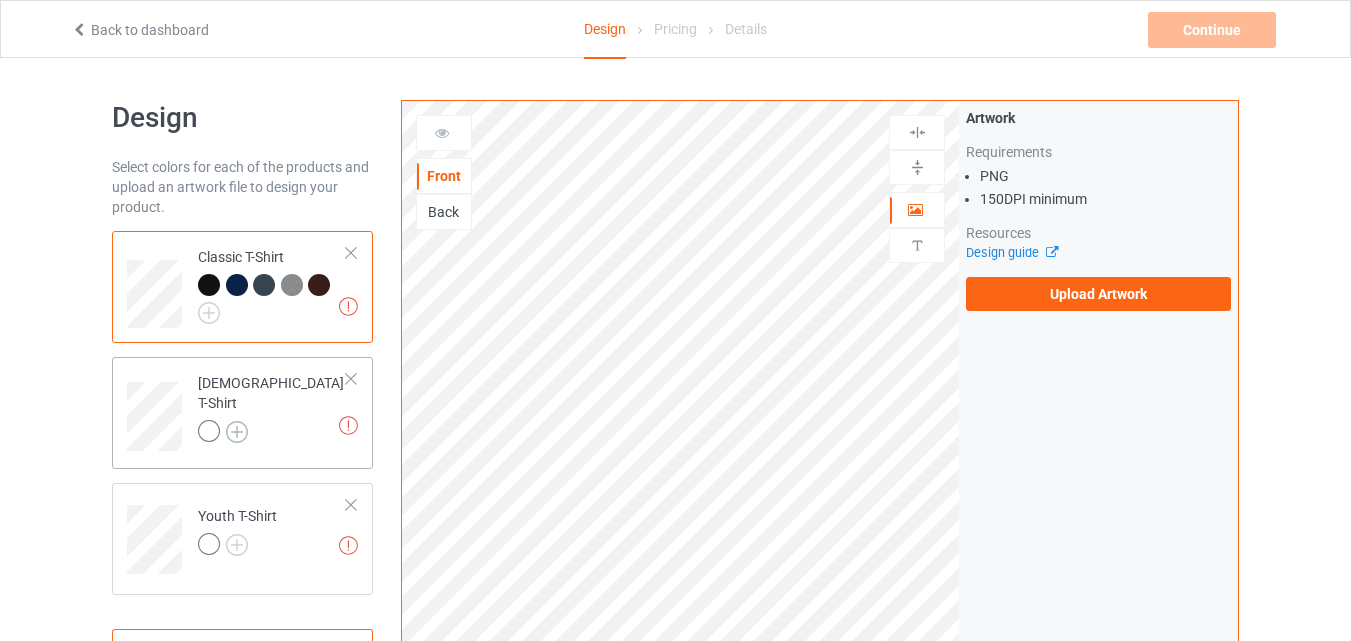 click at bounding box center [237, 432] 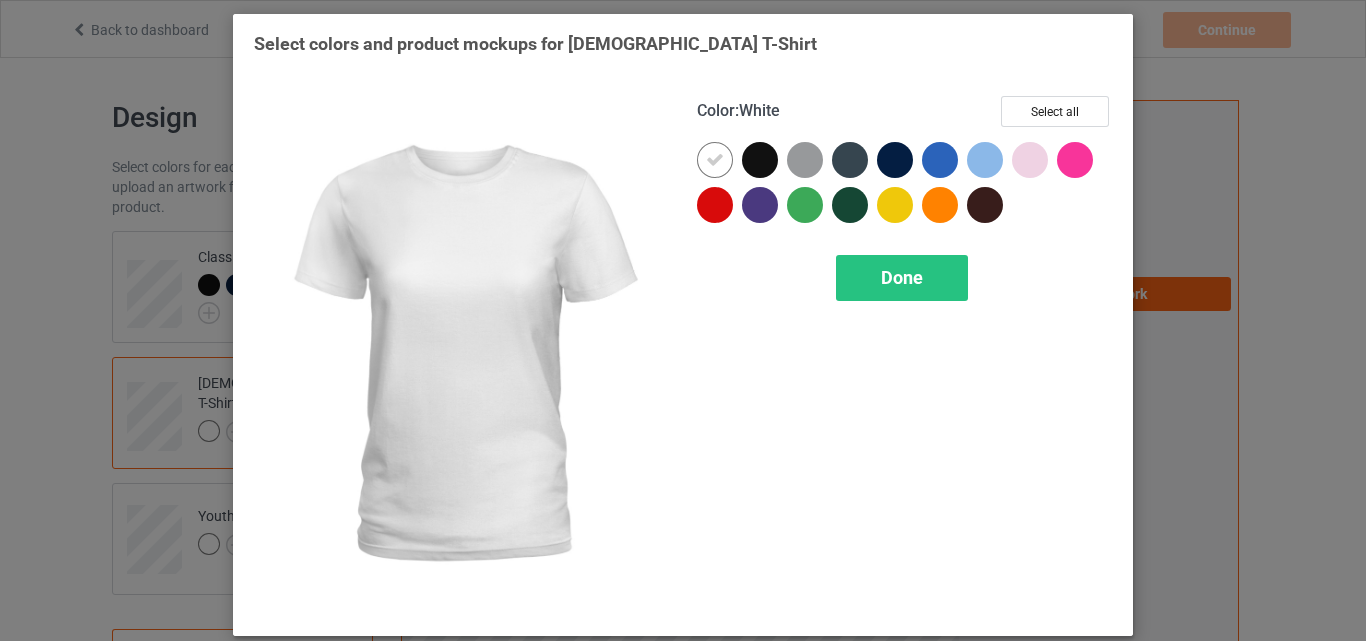 click at bounding box center (715, 160) 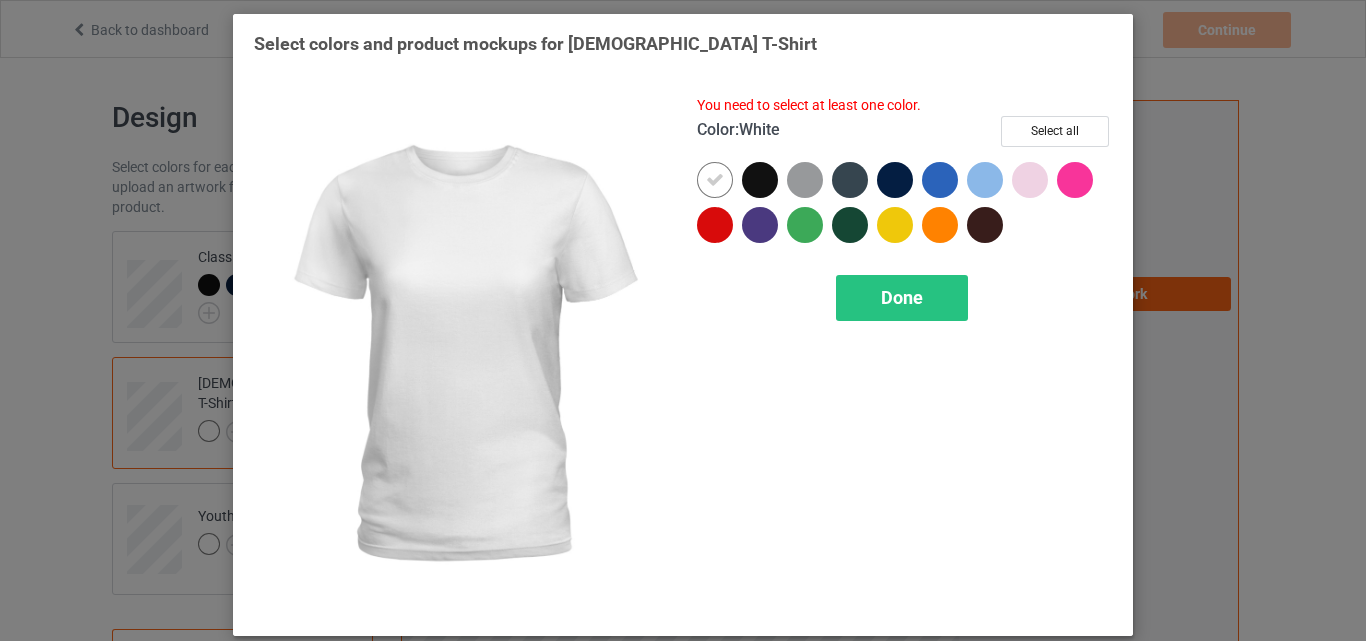 click at bounding box center [715, 180] 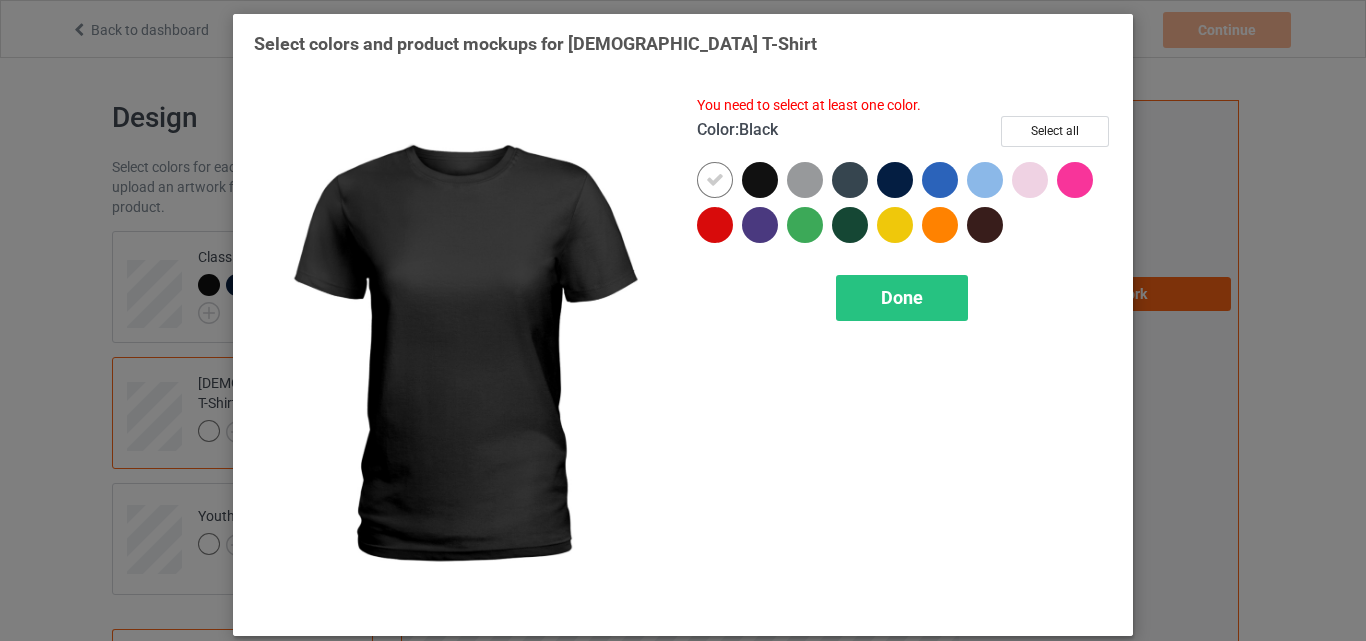 click at bounding box center (760, 180) 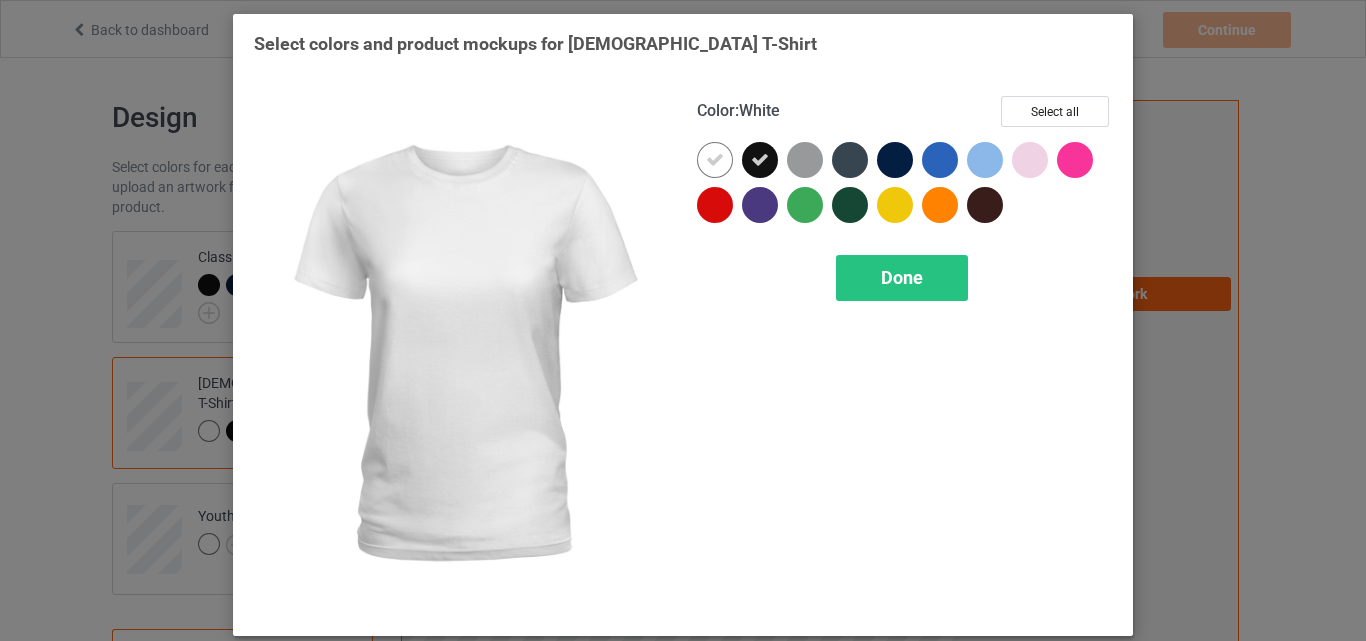 click at bounding box center (719, 164) 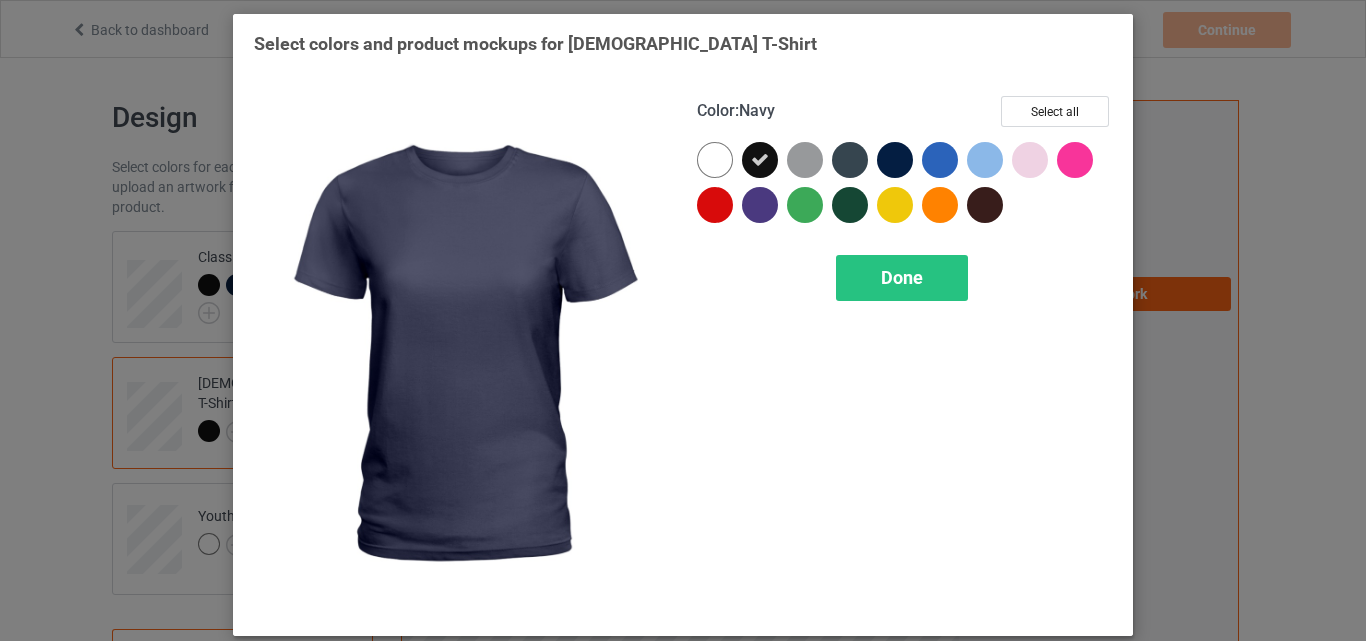 click at bounding box center (895, 160) 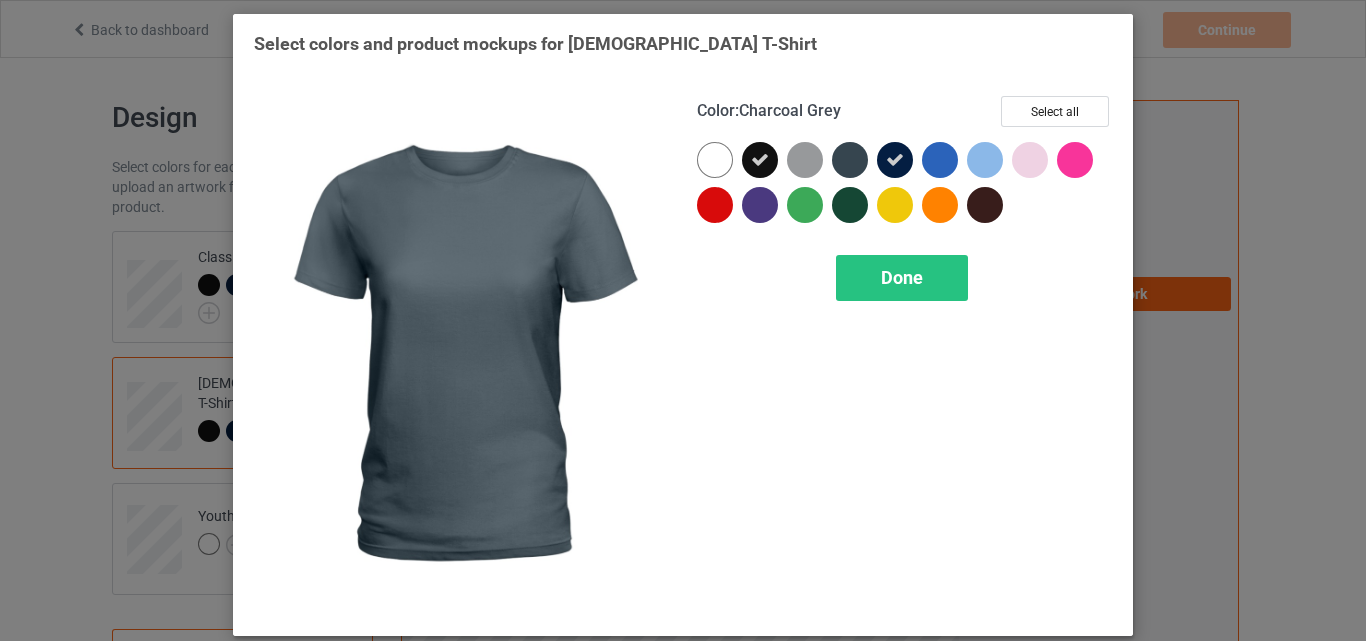 click at bounding box center [850, 160] 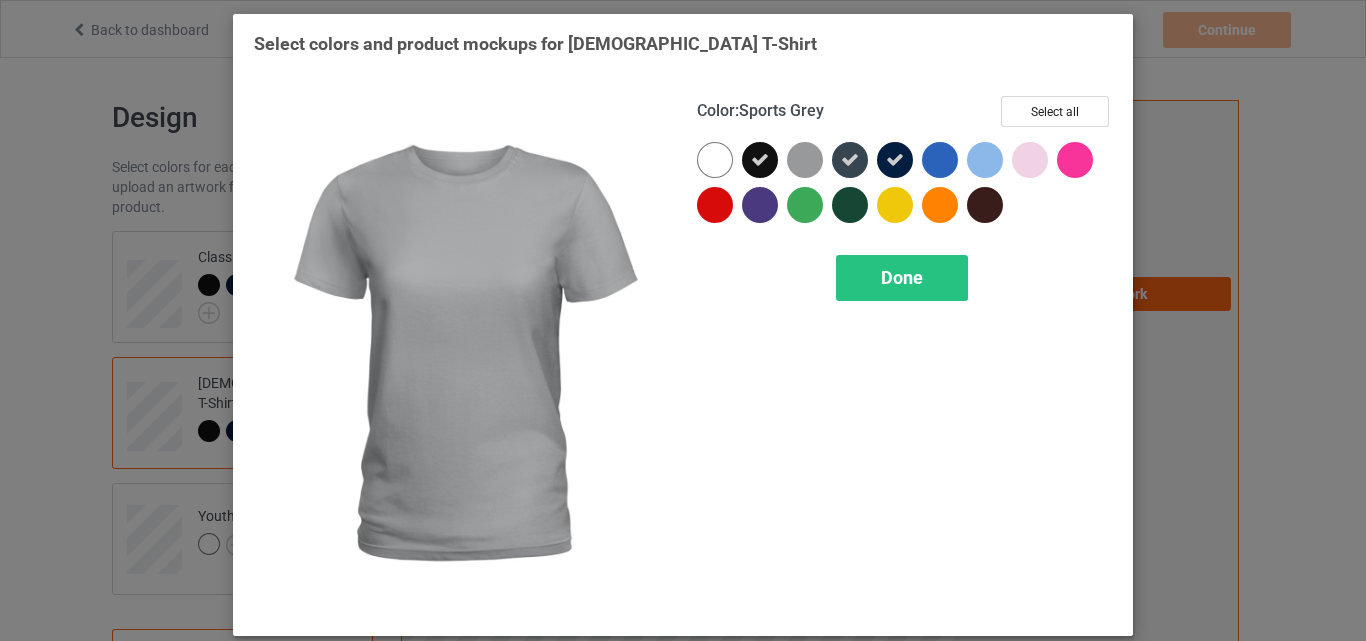 click at bounding box center (805, 160) 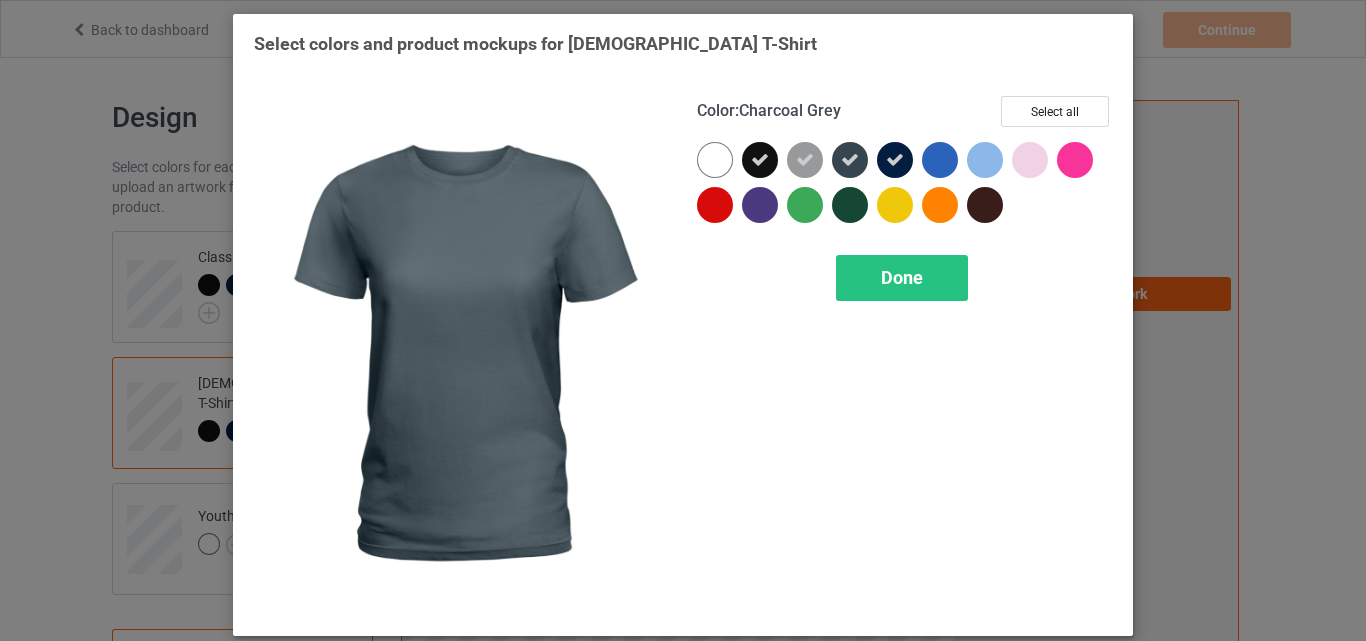 click at bounding box center (850, 160) 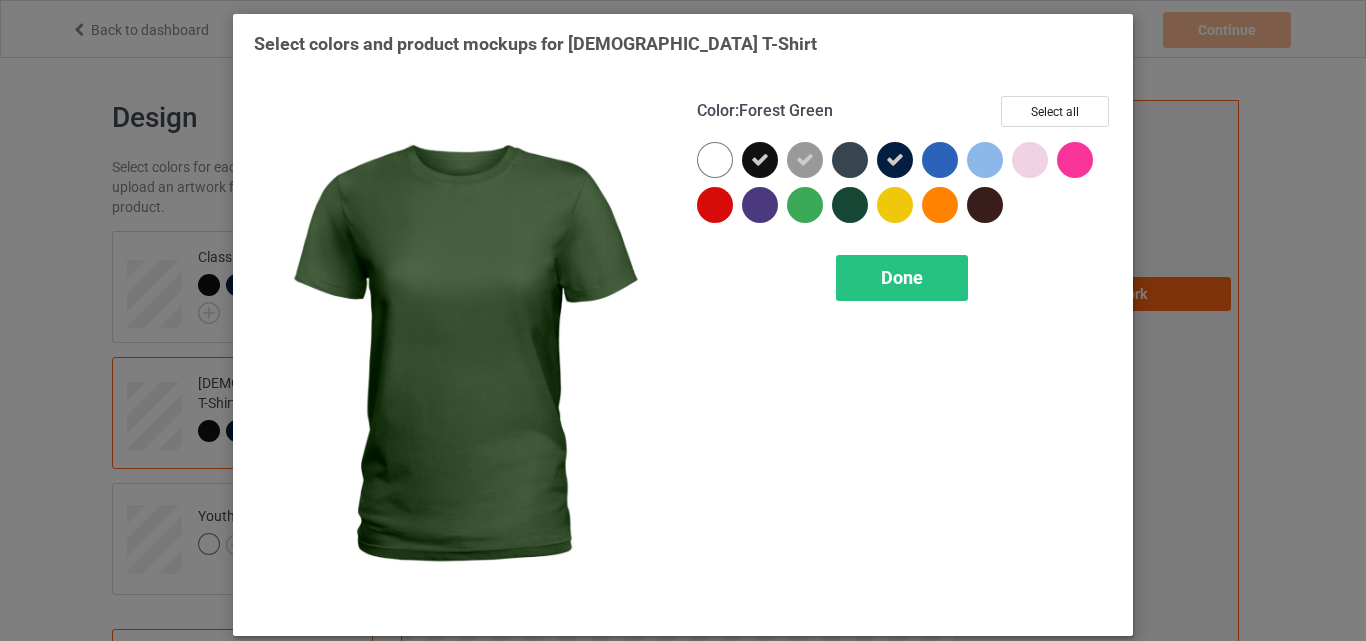 click at bounding box center (850, 205) 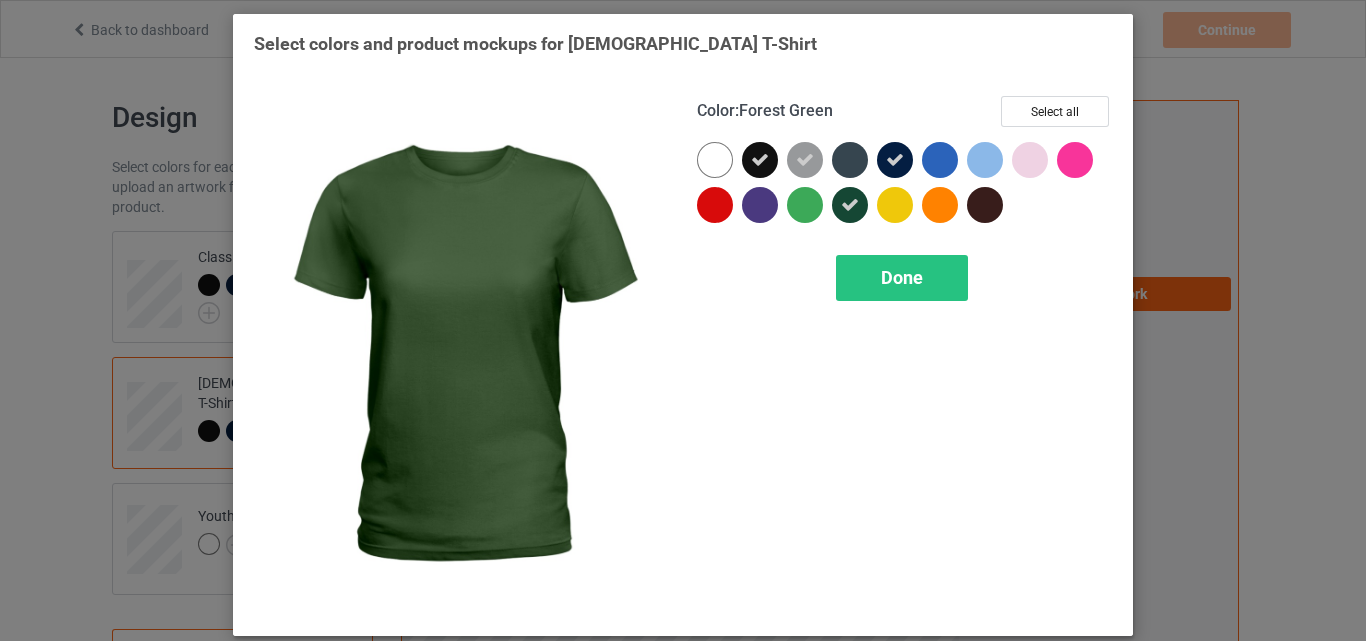 click at bounding box center (850, 205) 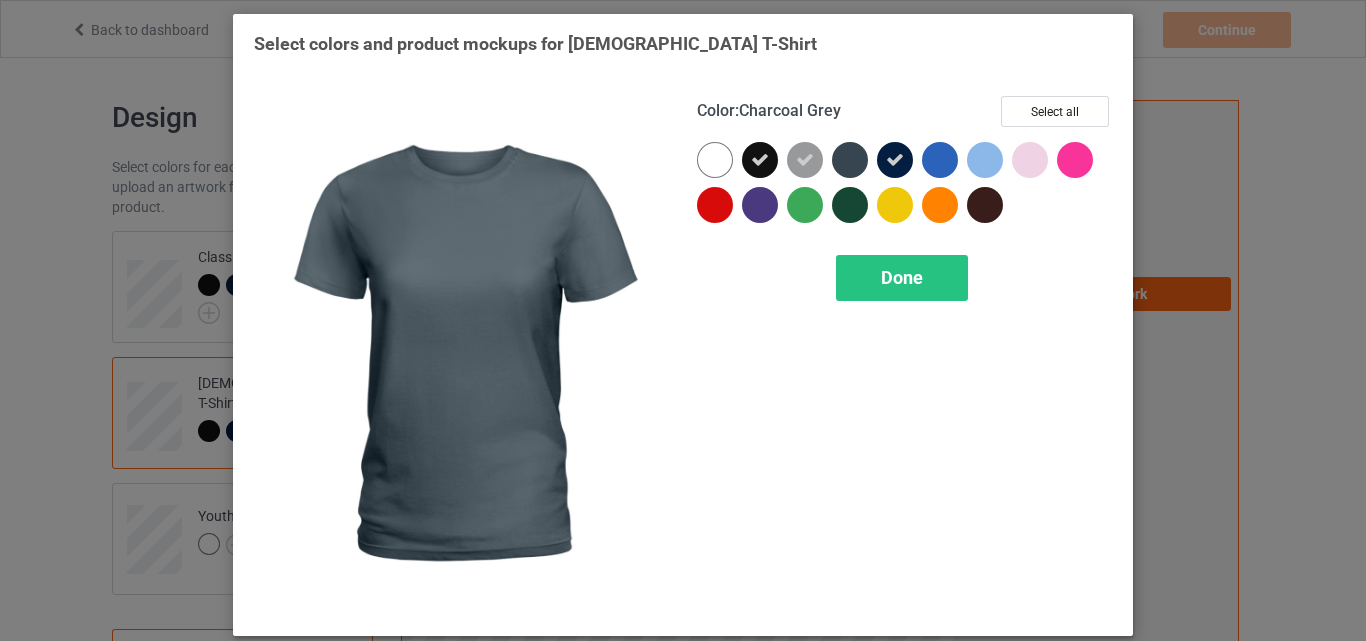 click at bounding box center [850, 160] 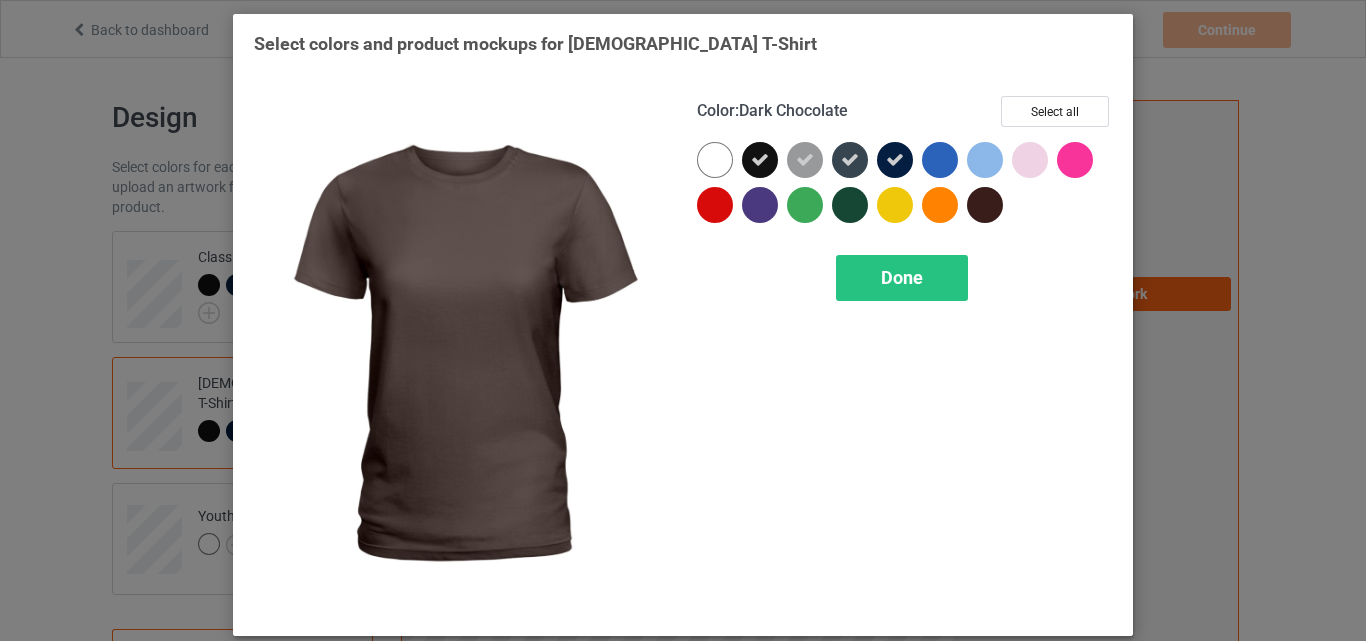 click at bounding box center (985, 205) 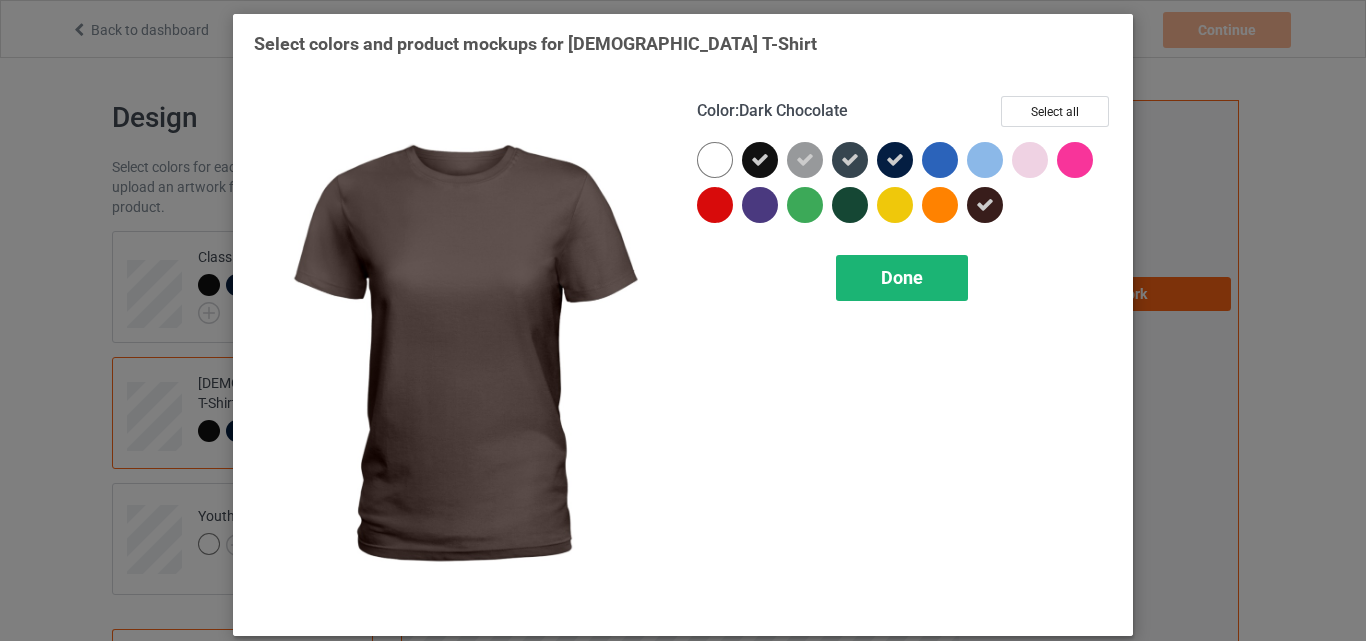 click on "Done" at bounding box center [902, 278] 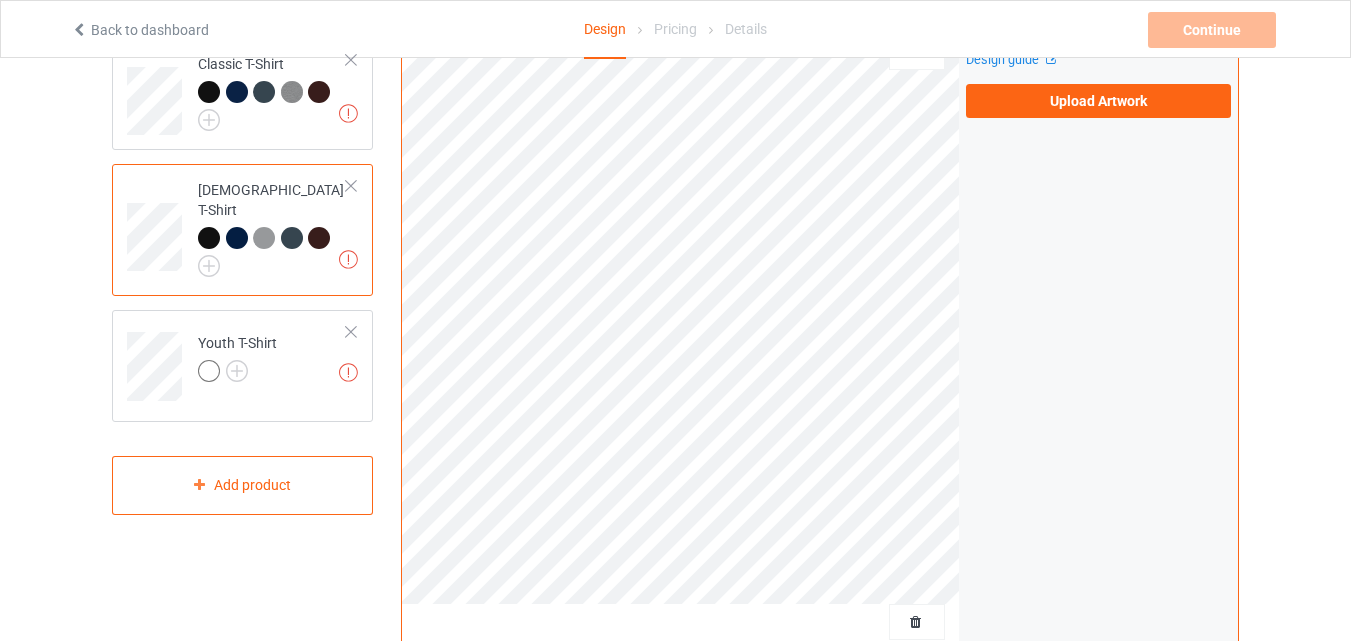 scroll, scrollTop: 203, scrollLeft: 0, axis: vertical 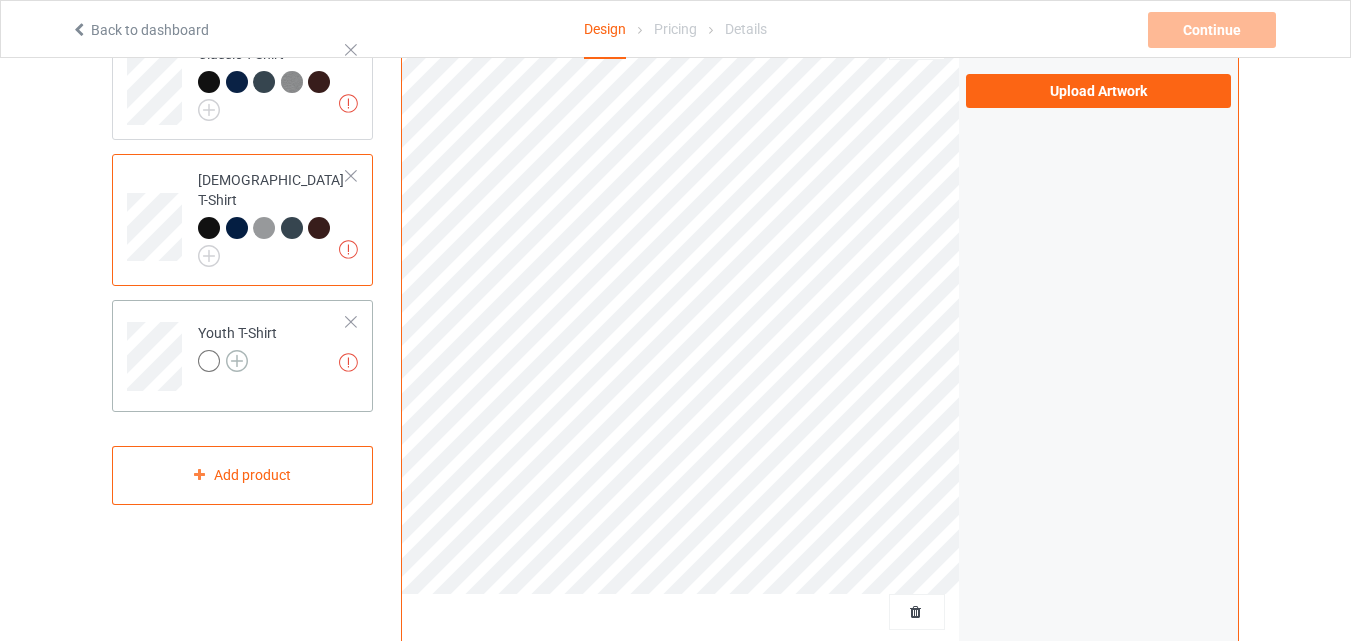 click at bounding box center (237, 361) 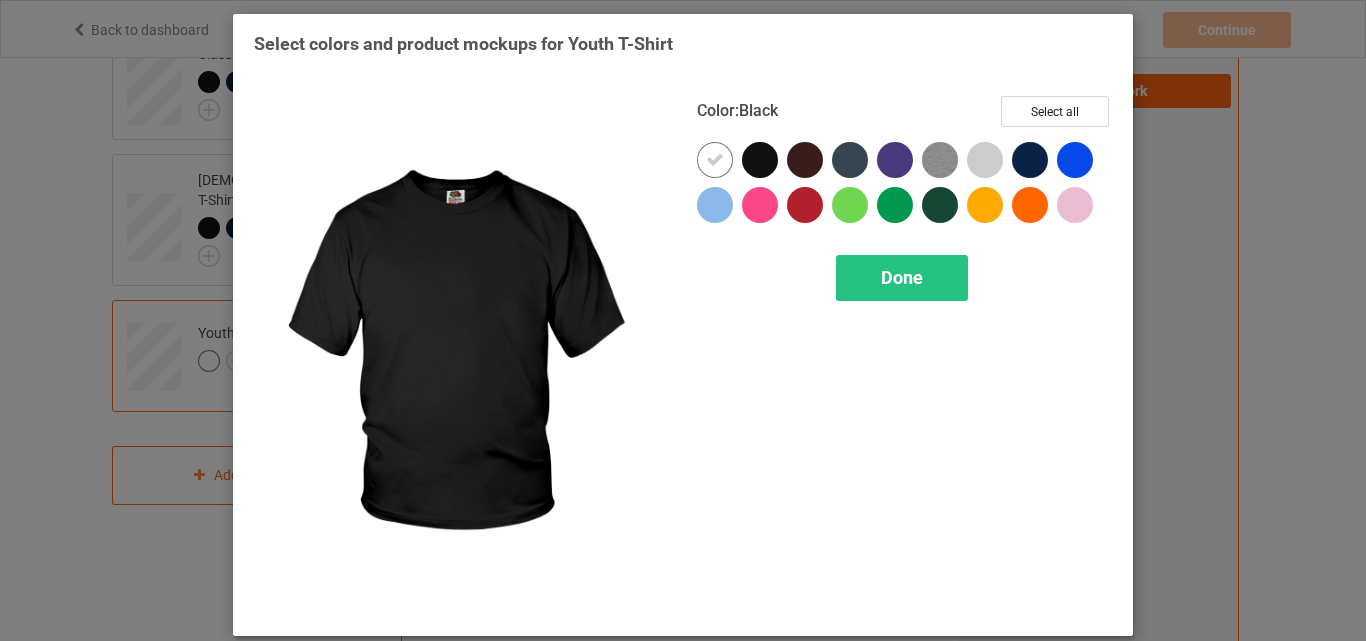 click at bounding box center [760, 160] 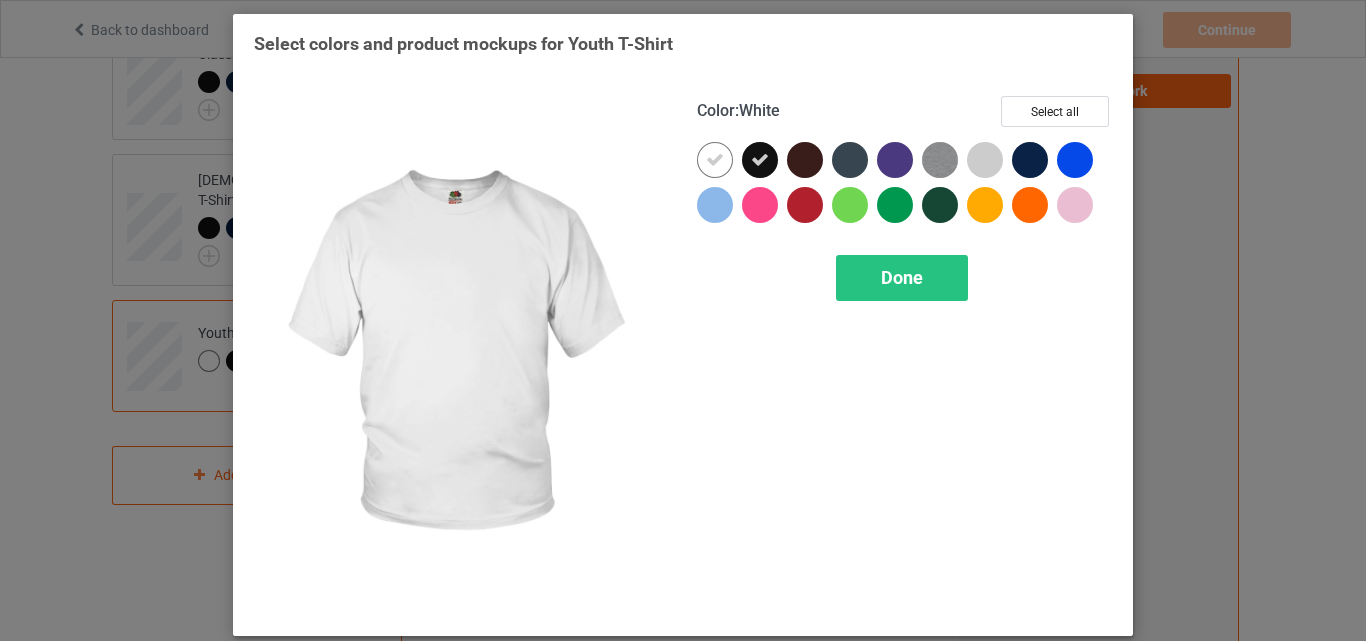 click at bounding box center (715, 160) 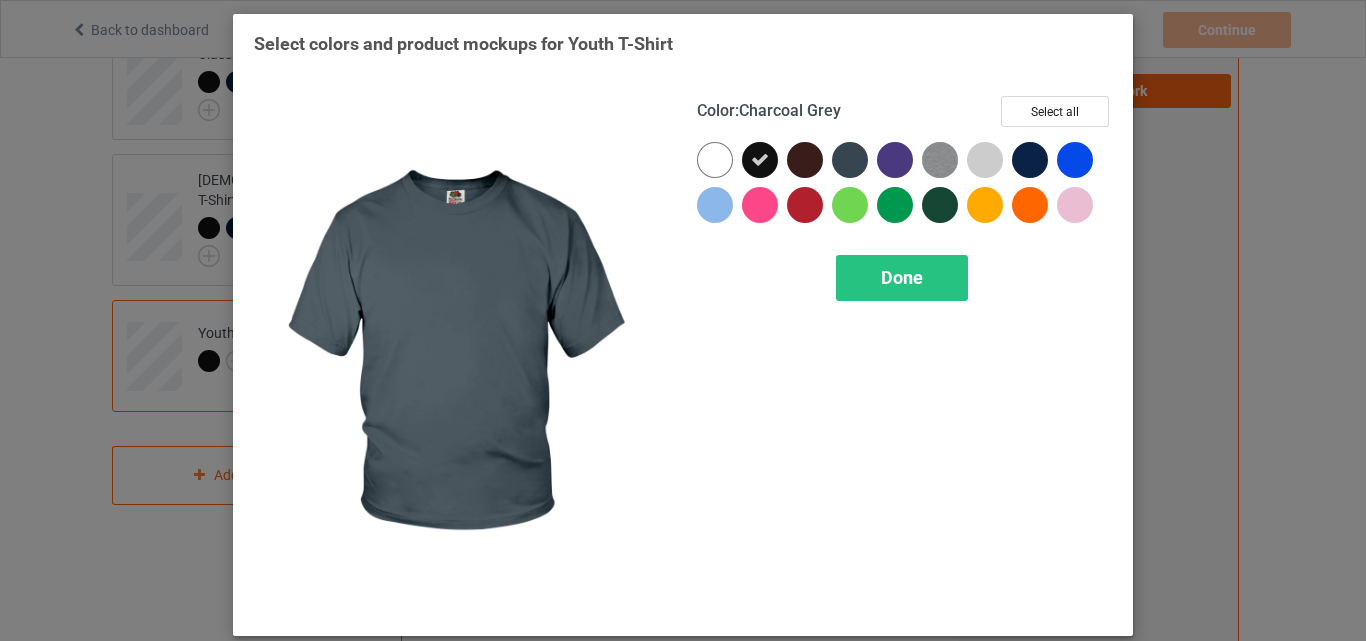 click at bounding box center (850, 160) 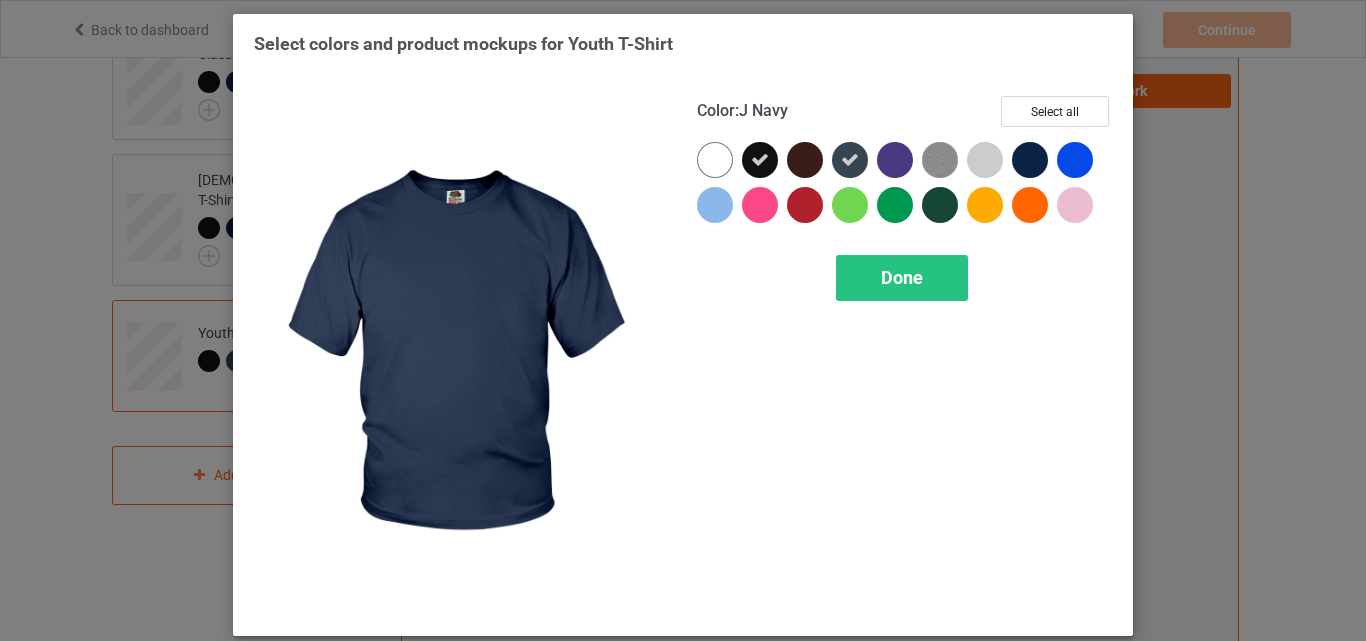 click at bounding box center (1030, 160) 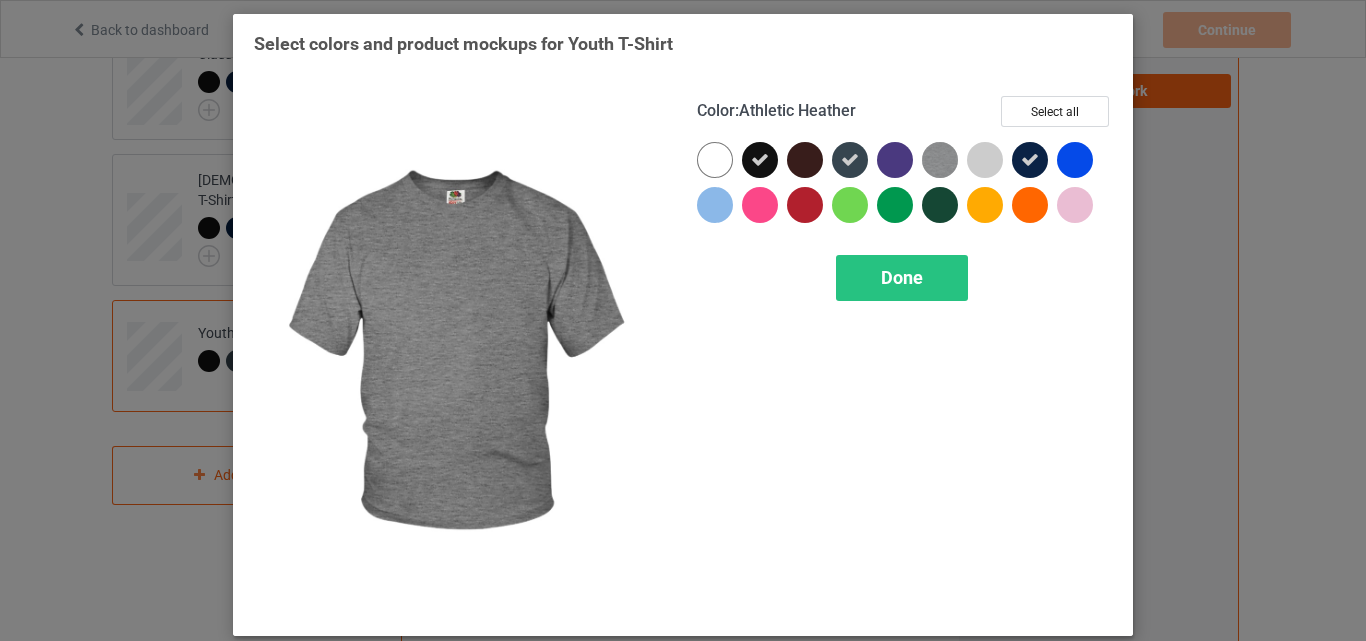click at bounding box center (940, 160) 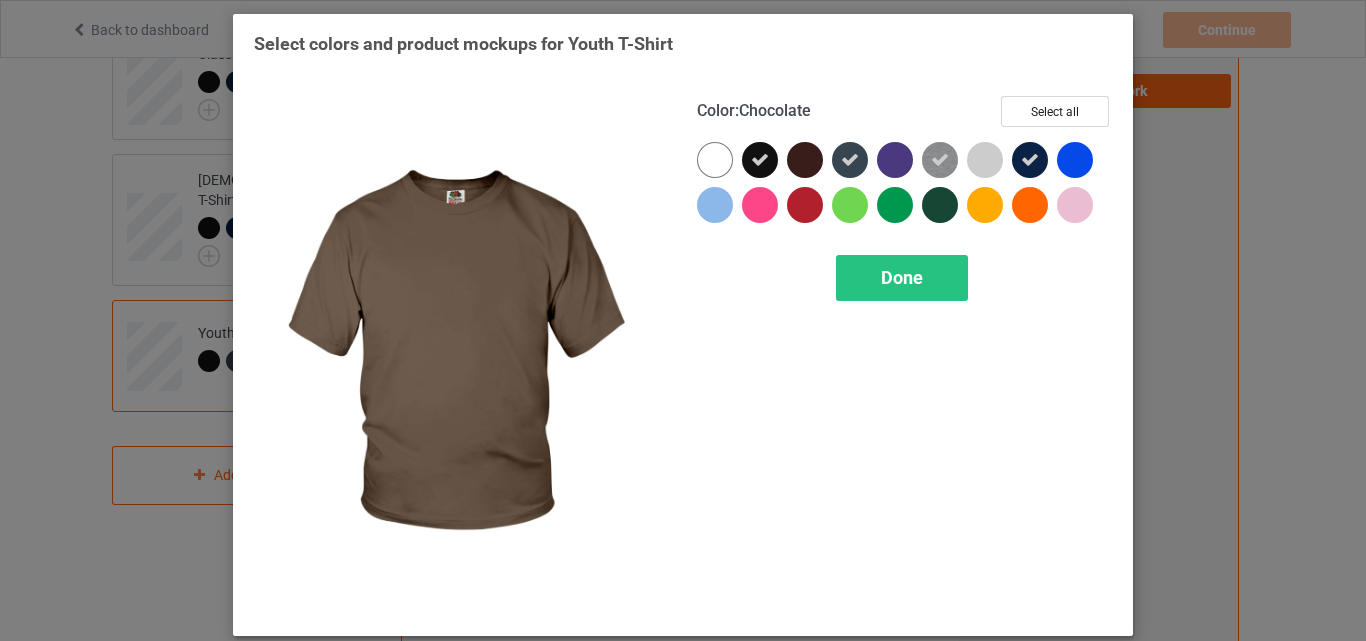 click at bounding box center (805, 160) 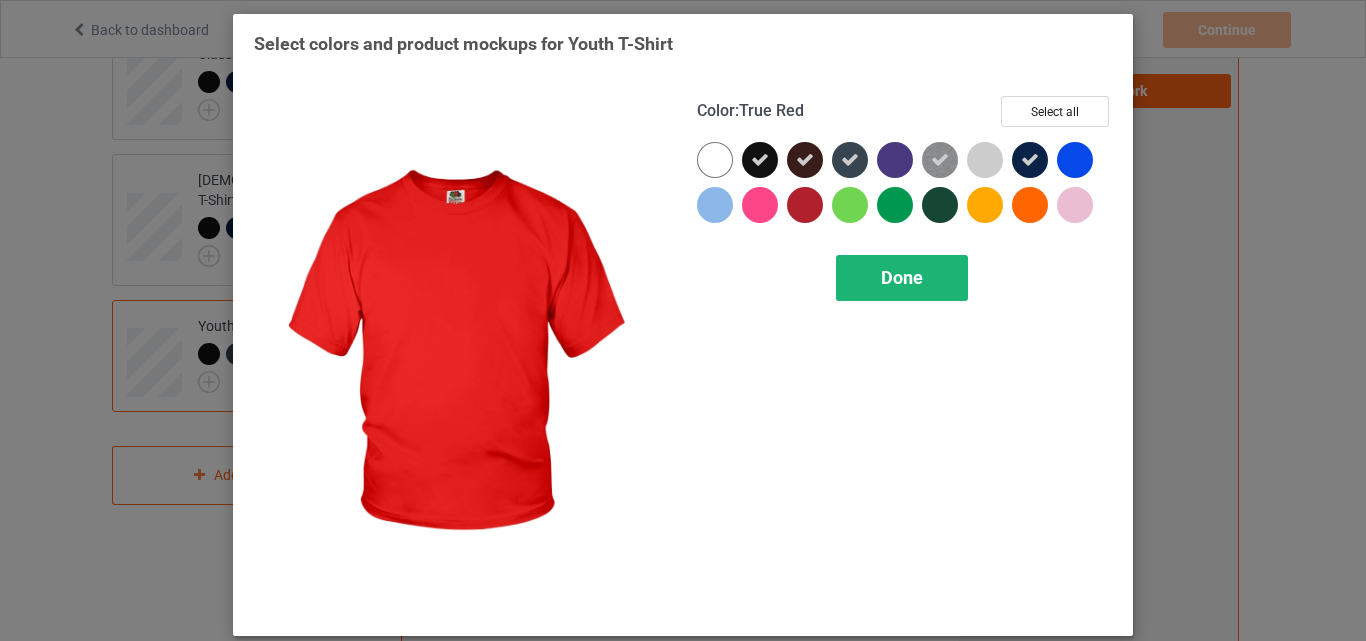 click on "Done" at bounding box center [902, 277] 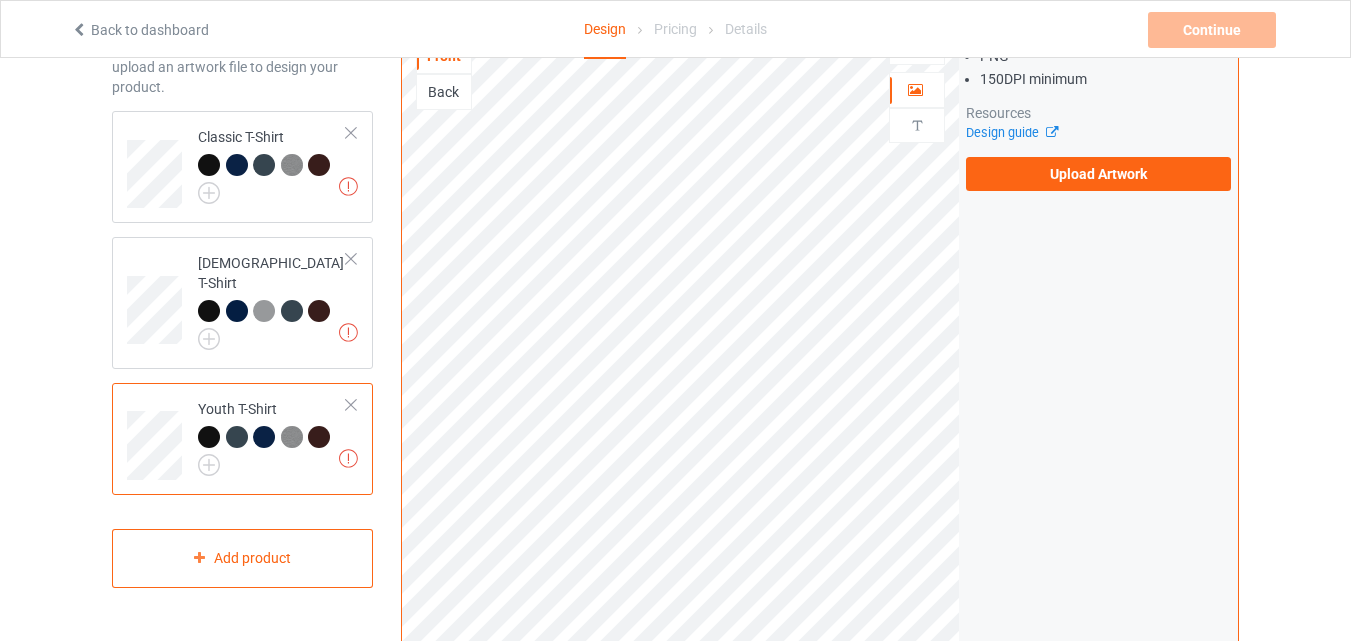 scroll, scrollTop: 0, scrollLeft: 0, axis: both 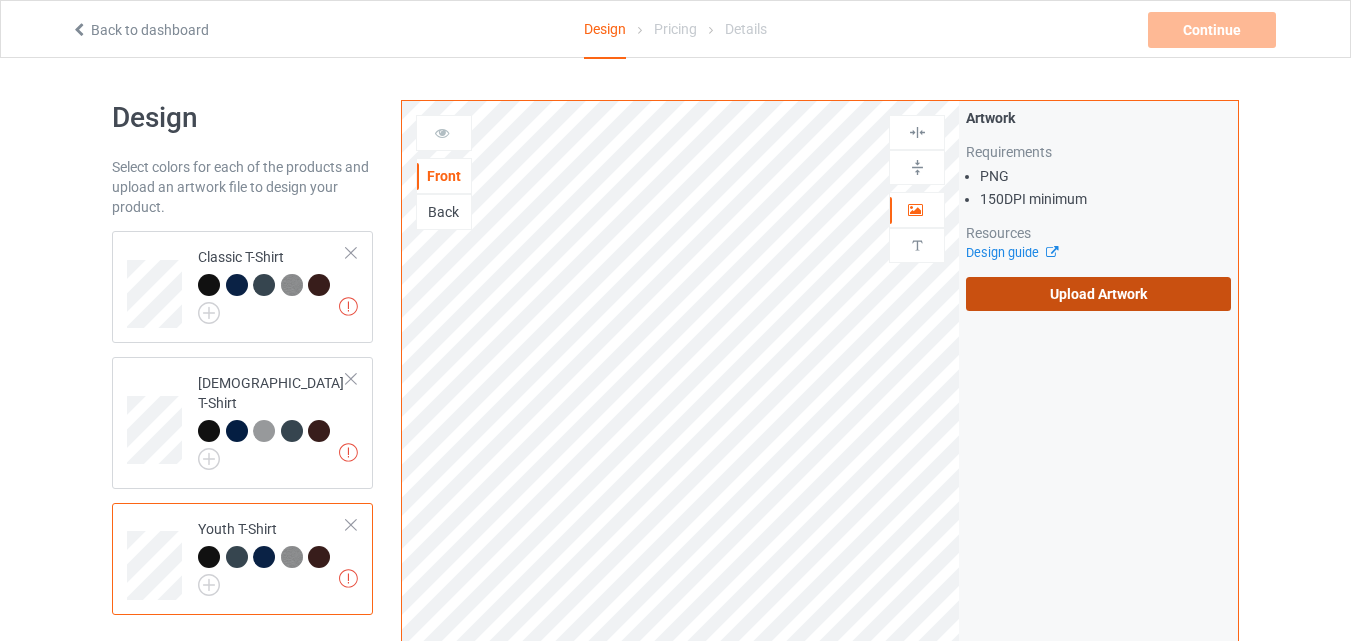 click on "Upload Artwork" at bounding box center (1098, 294) 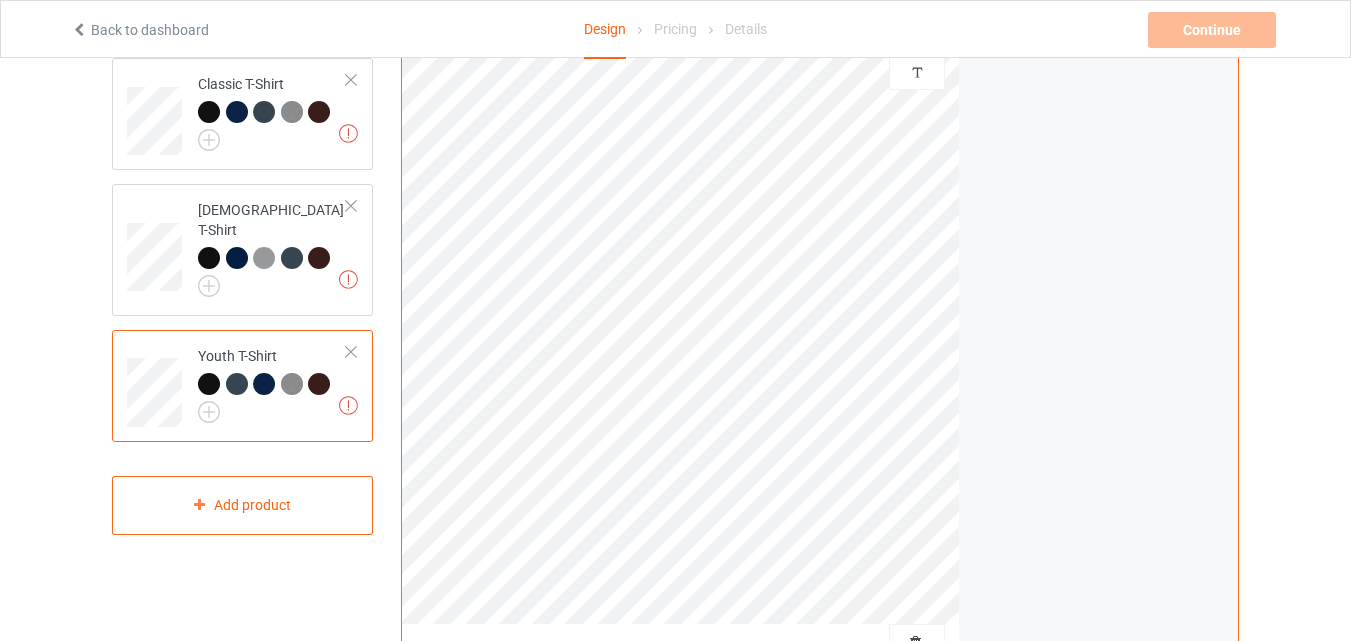 scroll, scrollTop: 180, scrollLeft: 0, axis: vertical 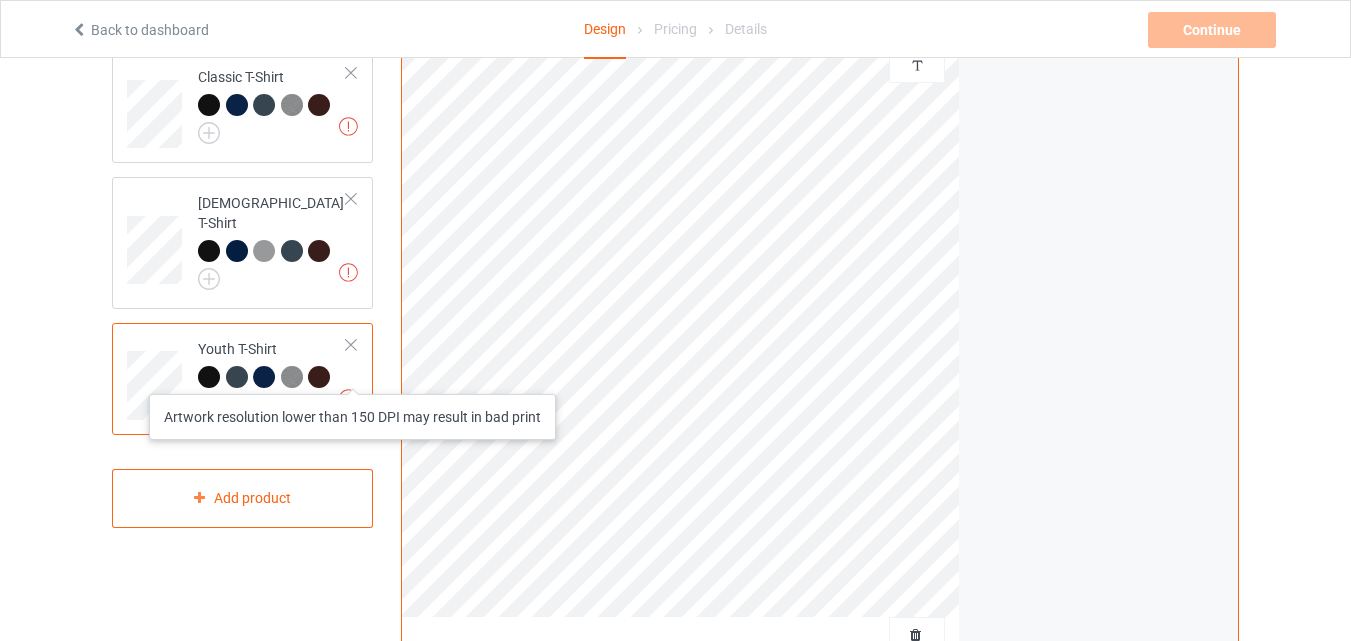 click at bounding box center (348, 398) 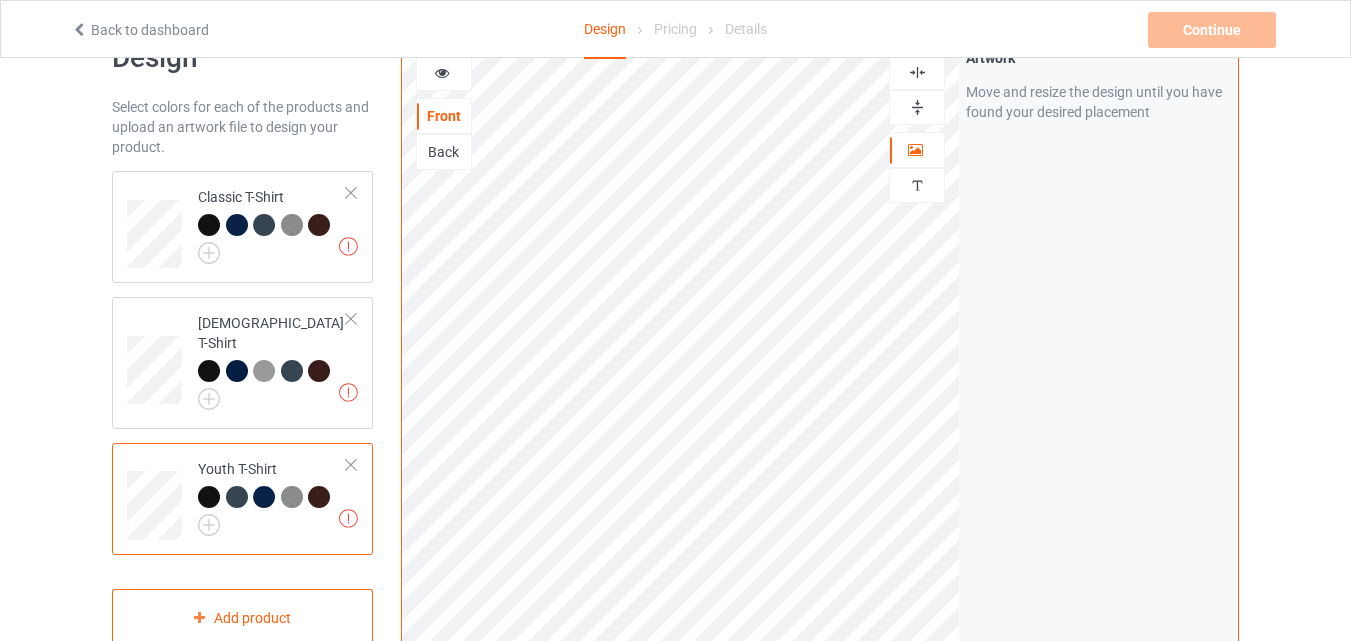 scroll, scrollTop: 56, scrollLeft: 0, axis: vertical 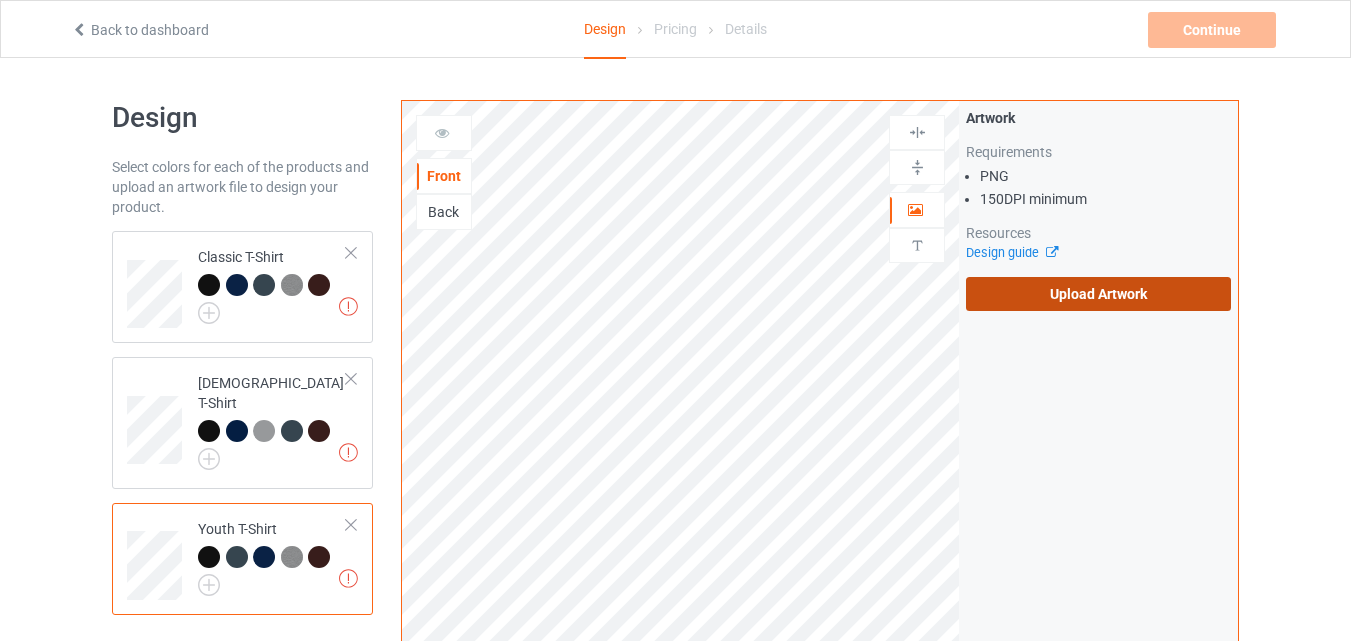 click on "Upload Artwork" at bounding box center [1098, 294] 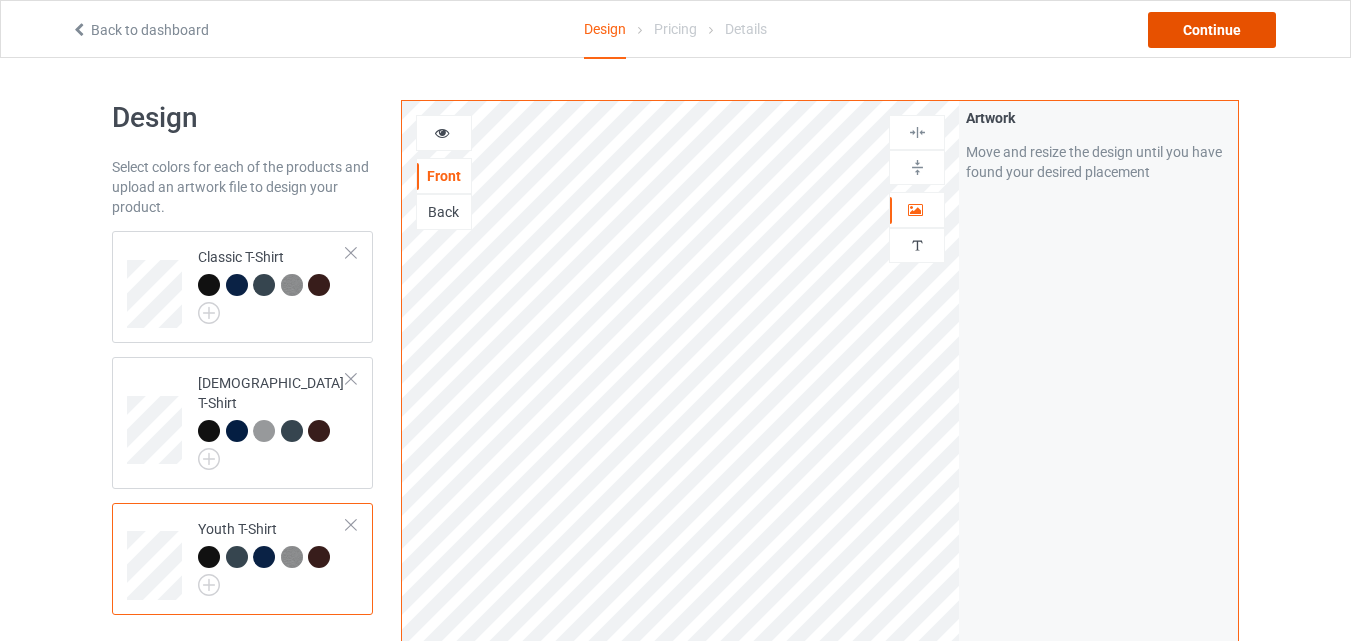 click on "Continue" at bounding box center [1212, 30] 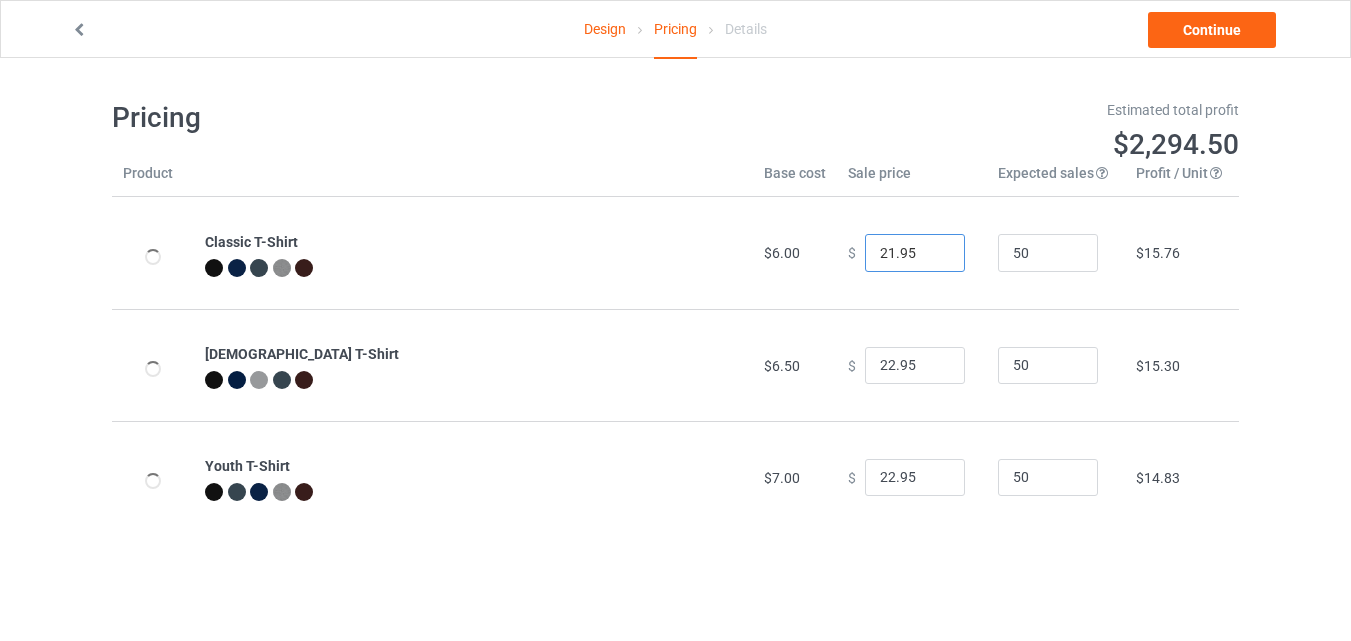 click on "21.95" at bounding box center [915, 253] 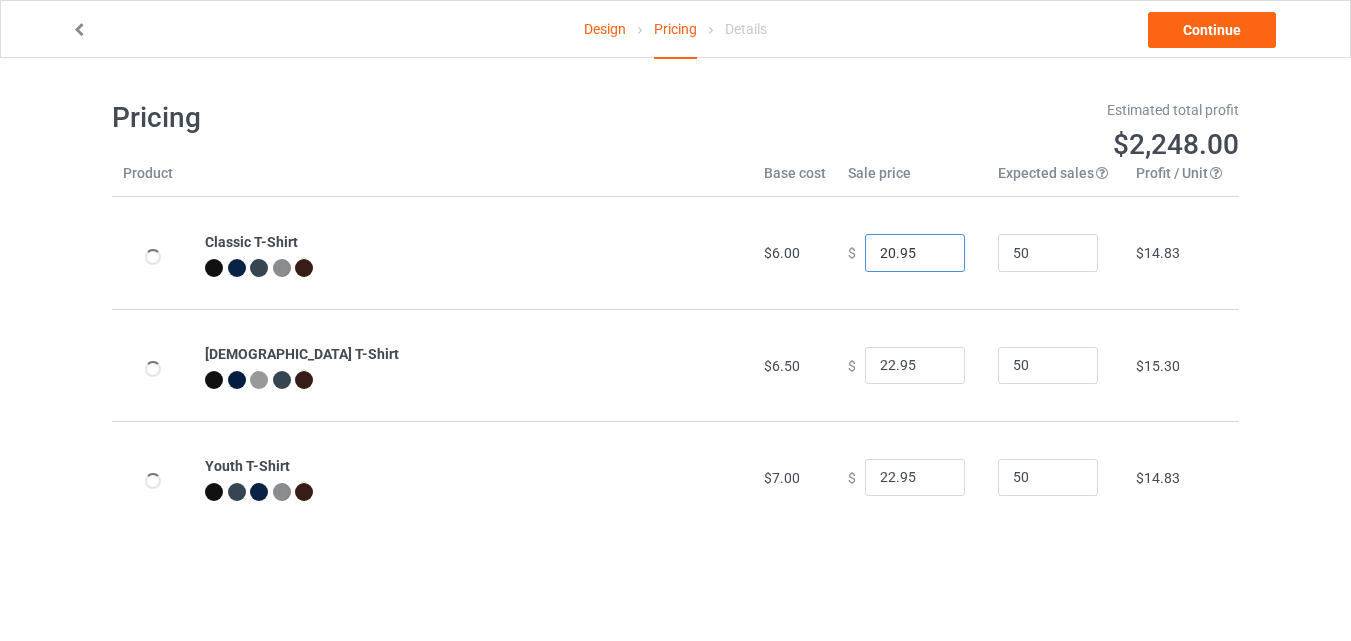 click on "20.95" at bounding box center (915, 253) 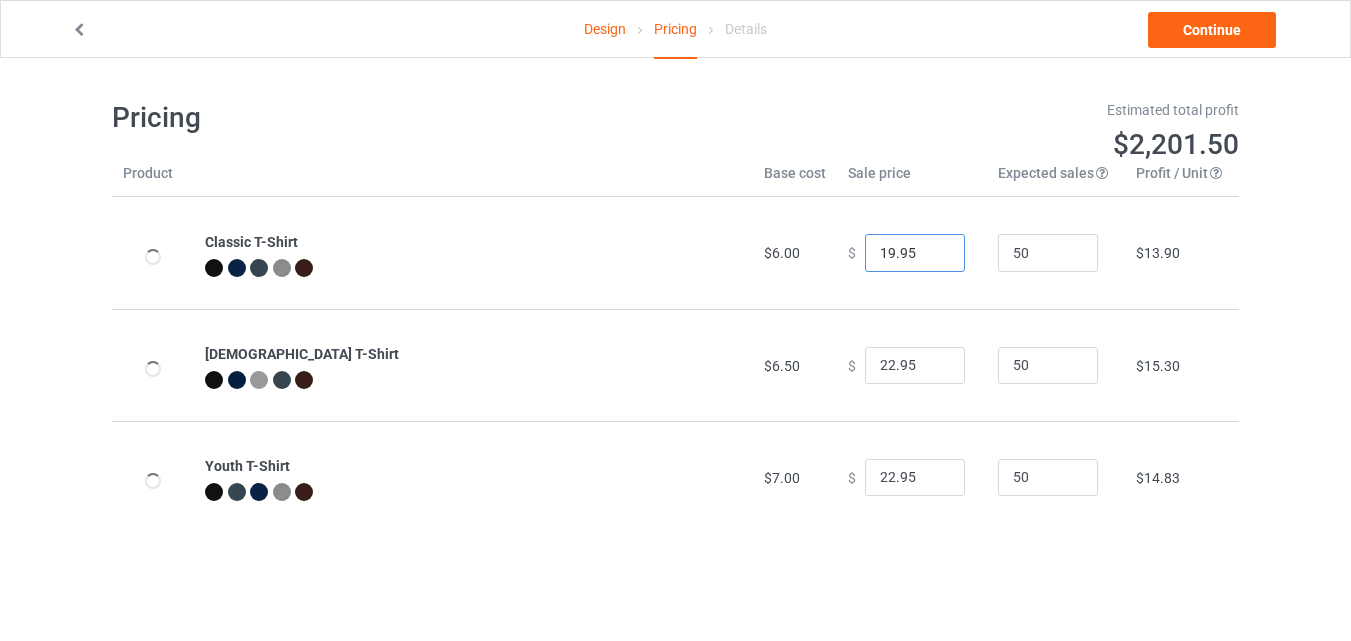 click on "19.95" at bounding box center (915, 253) 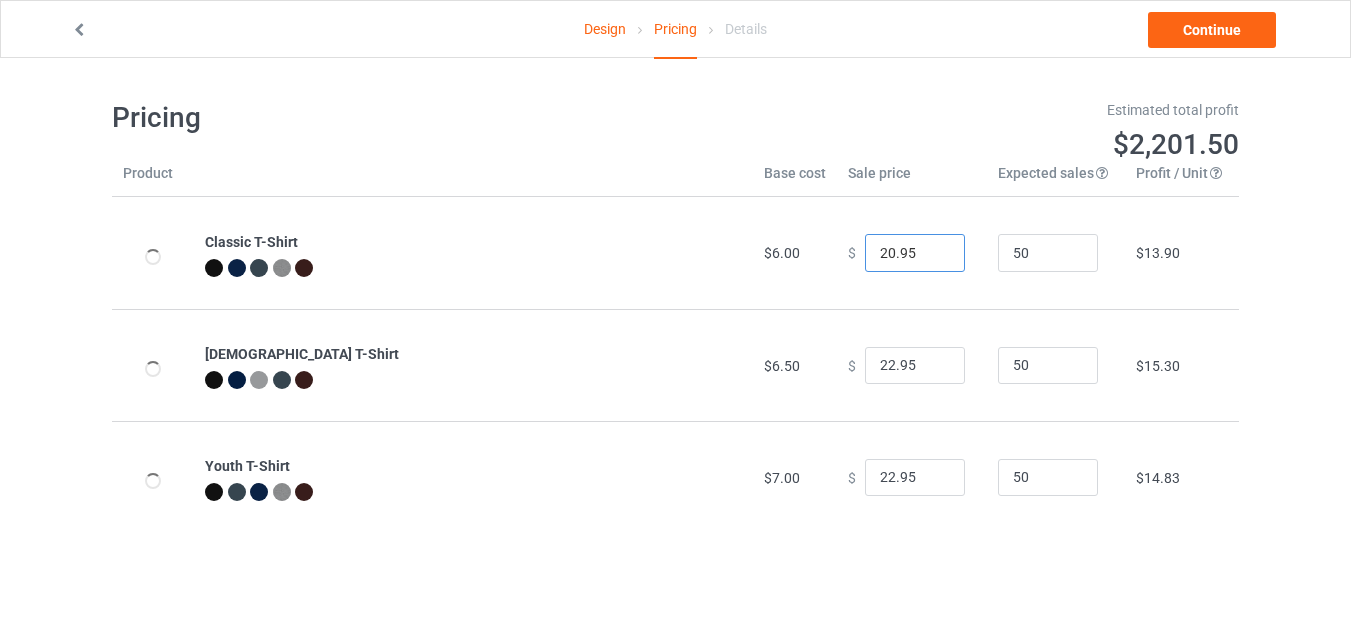 click on "20.95" at bounding box center [915, 253] 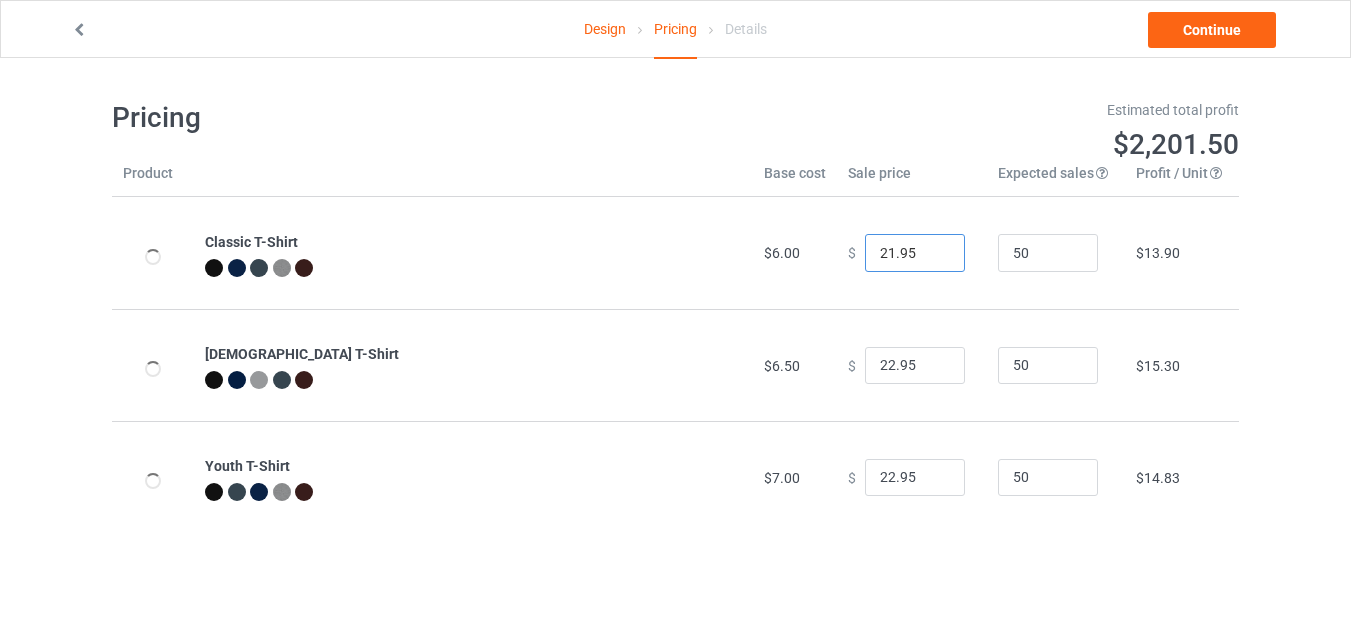 type on "21.95" 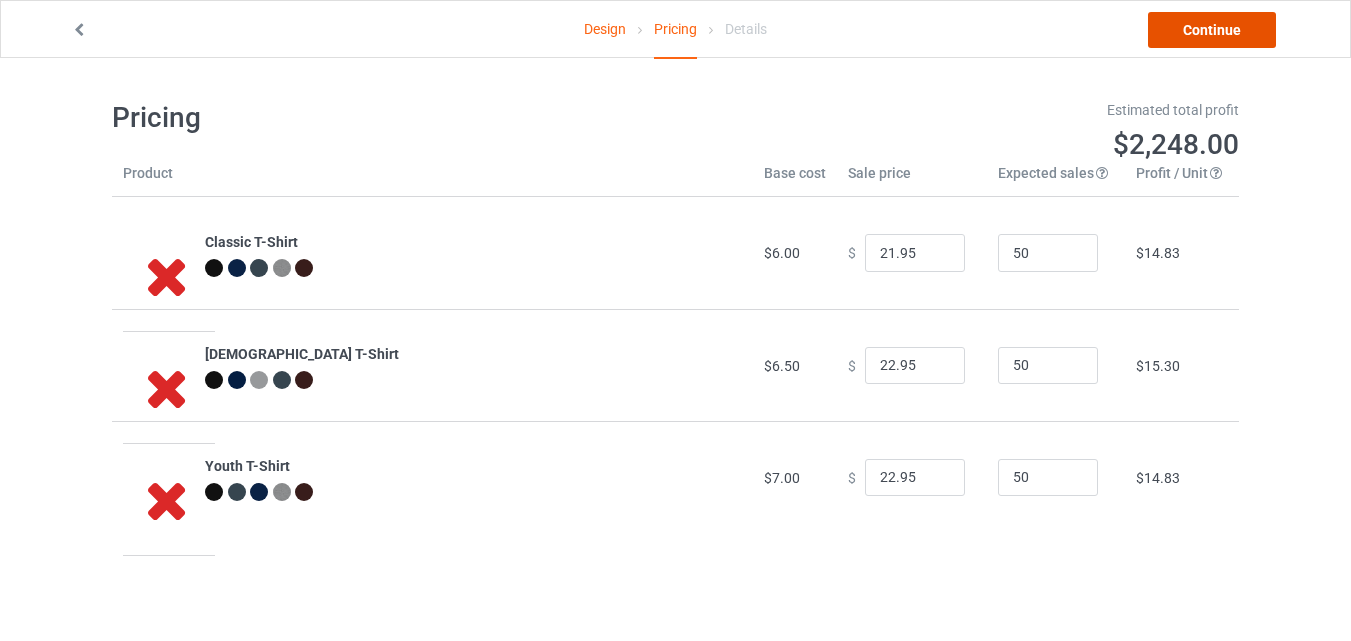 click on "Continue" at bounding box center (1212, 30) 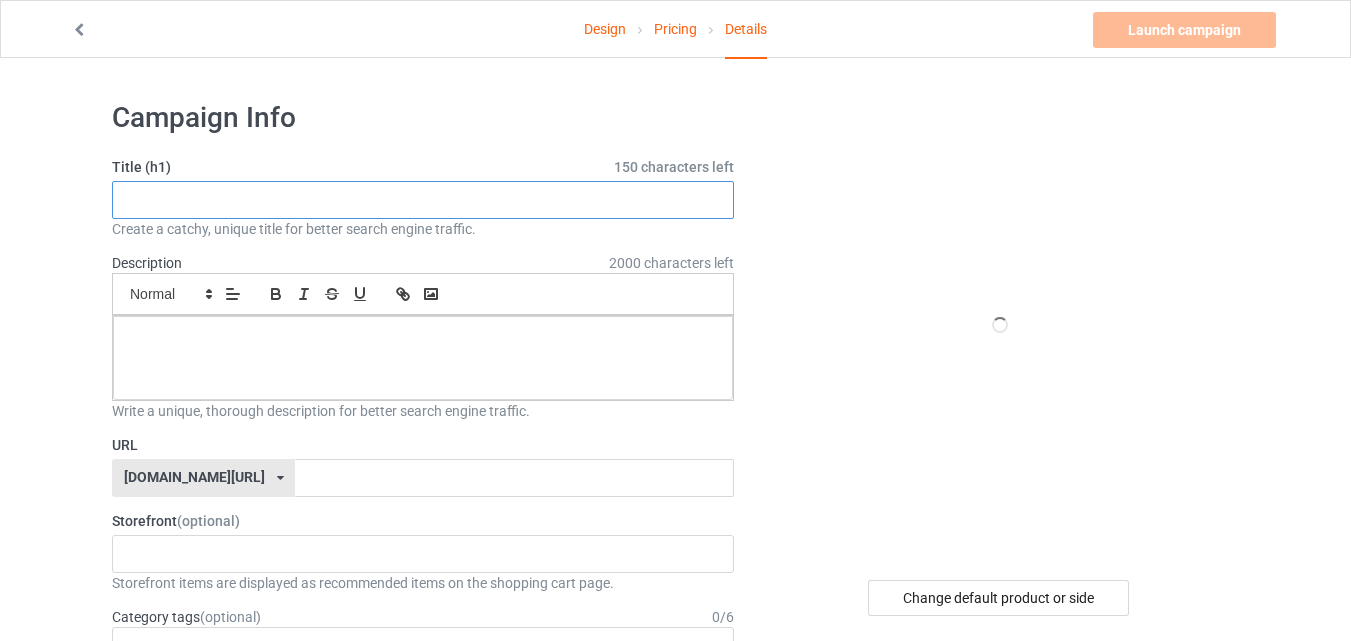 click at bounding box center [423, 200] 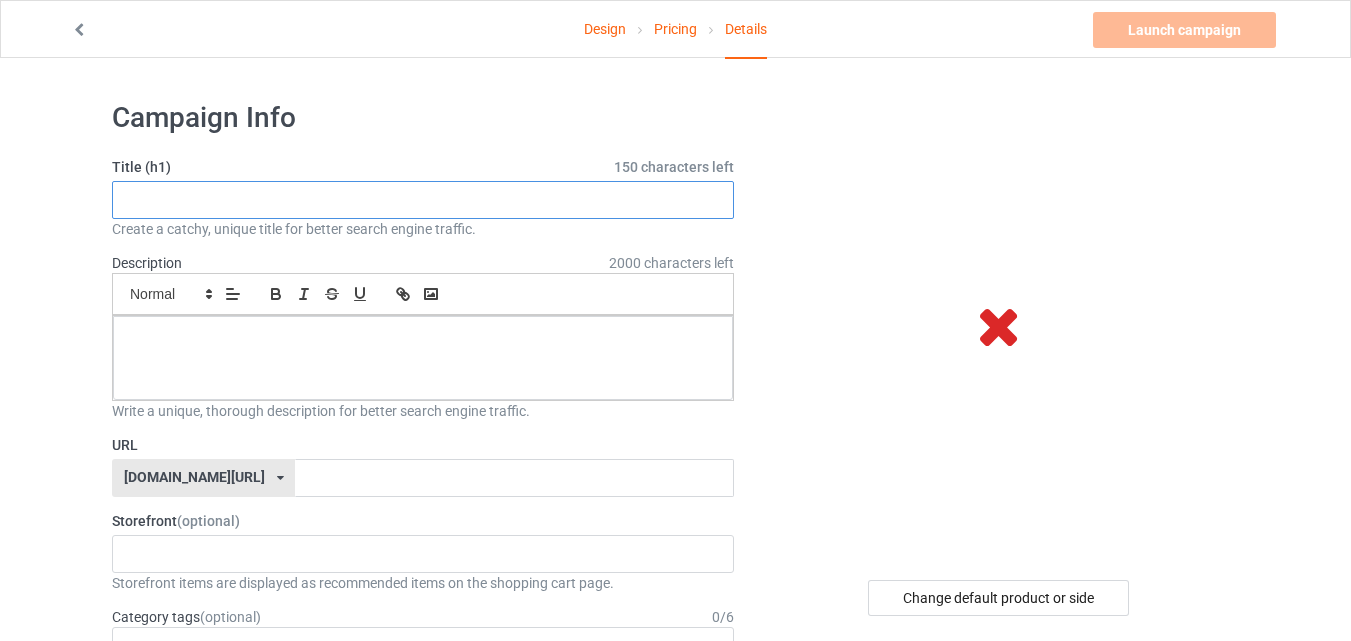 paste on "JAG SIMMAR  SÅ SLIPPER JAG  SLÅ FOLK I ANSÖKT" 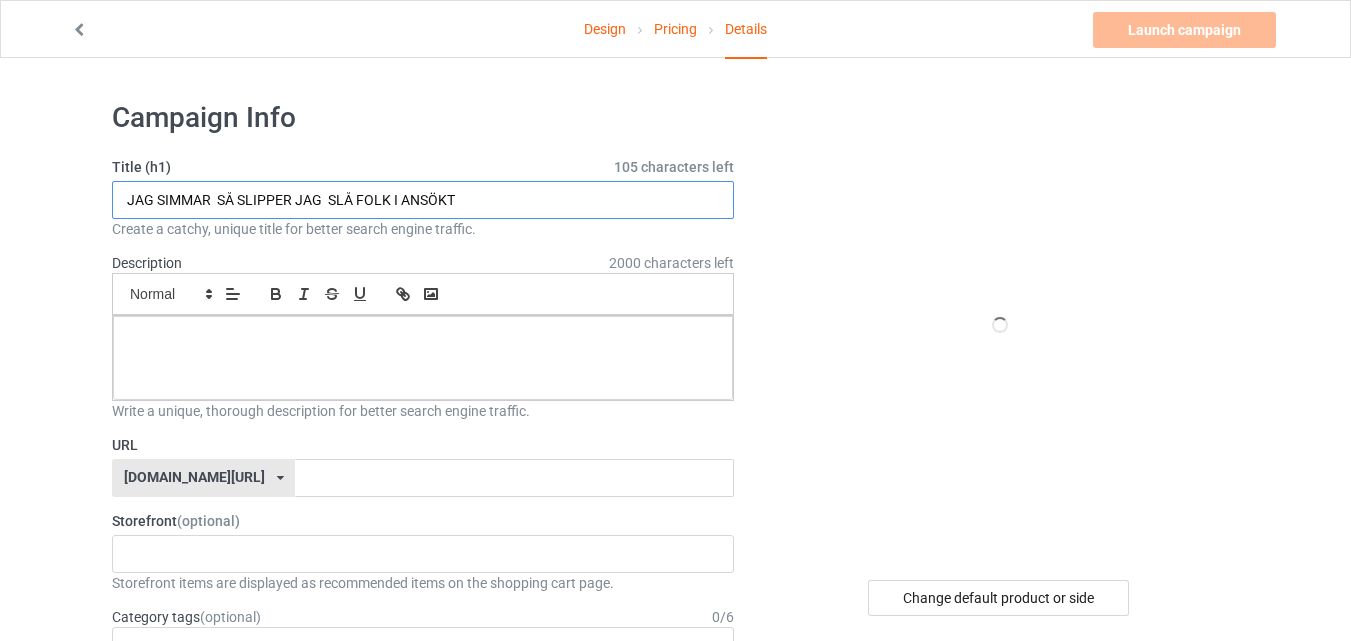 type on "JAG SIMMAR  SÅ SLIPPER JAG  SLÅ FOLK I ANSÖKT" 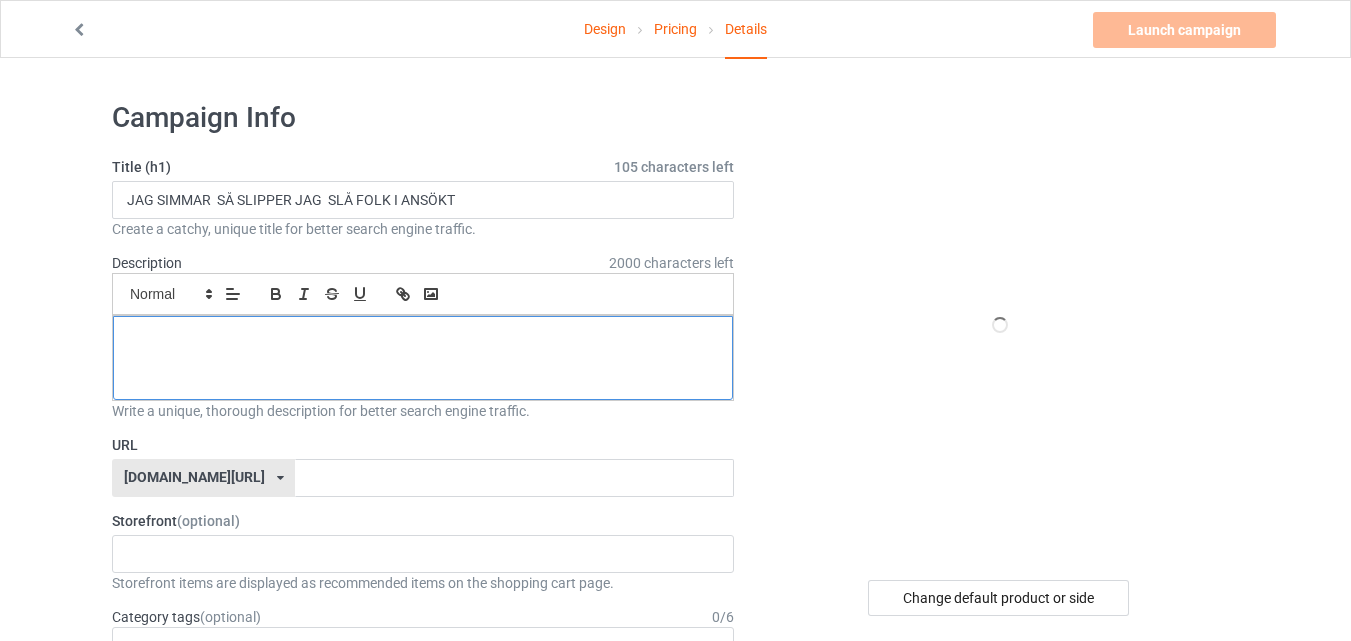 click at bounding box center [423, 358] 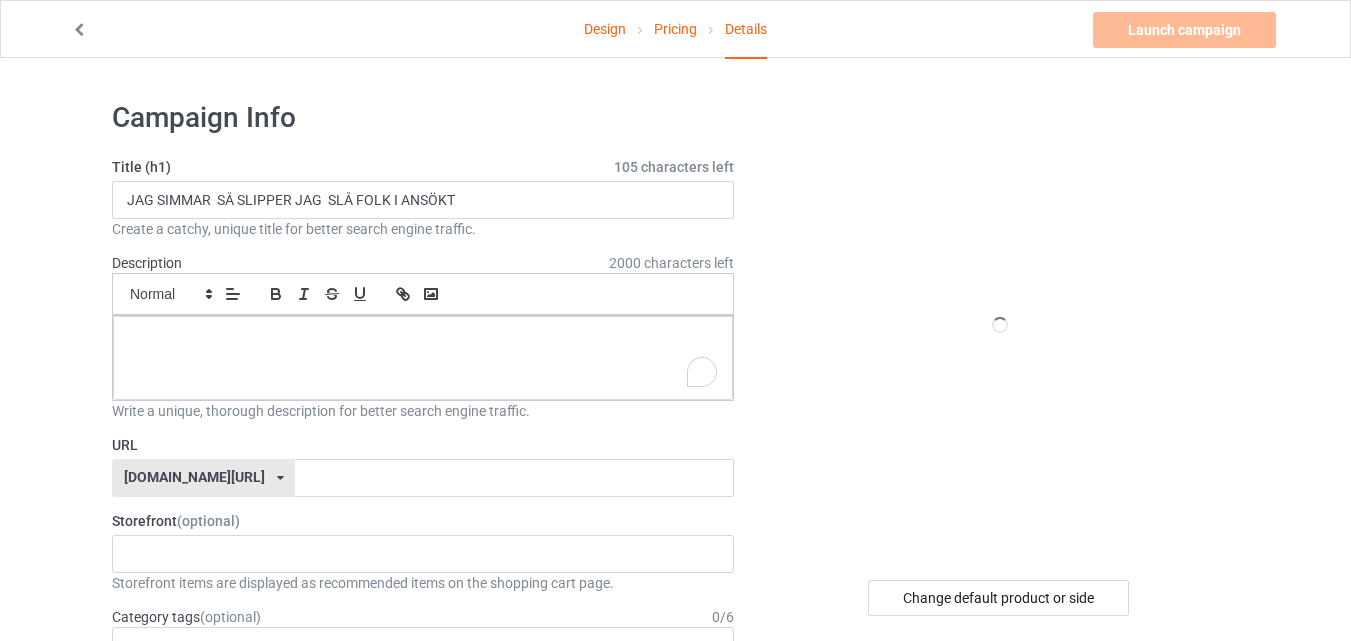 paste 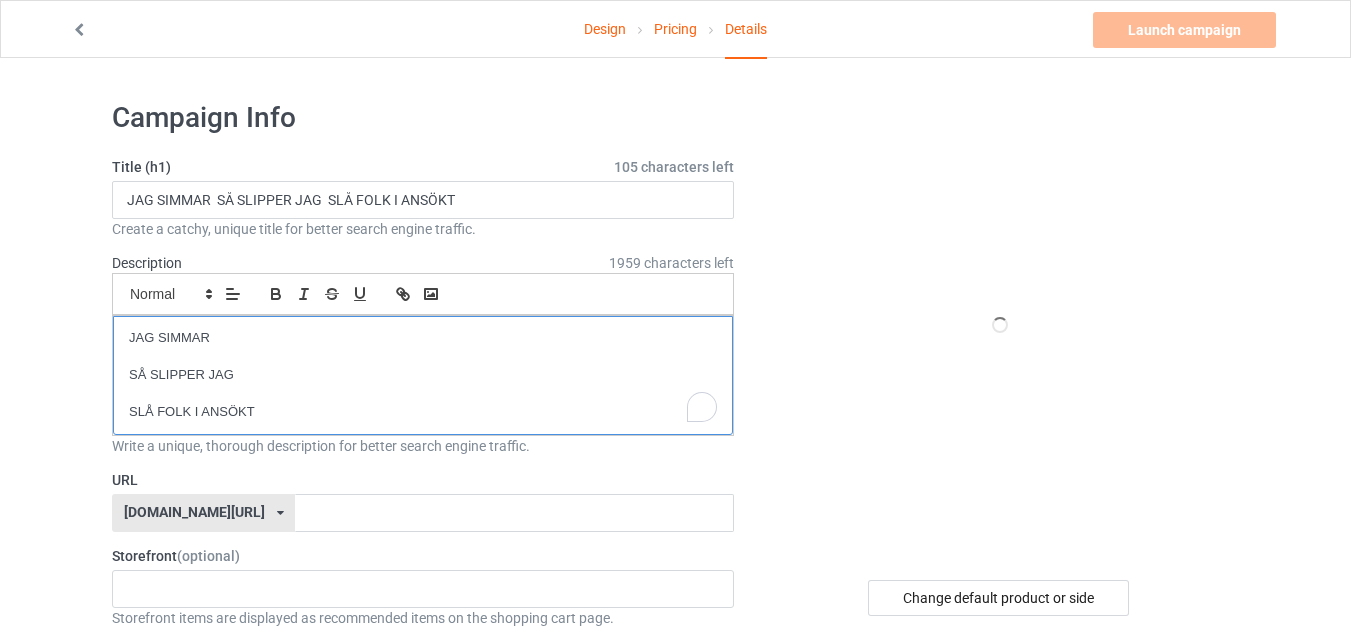 scroll, scrollTop: 0, scrollLeft: 0, axis: both 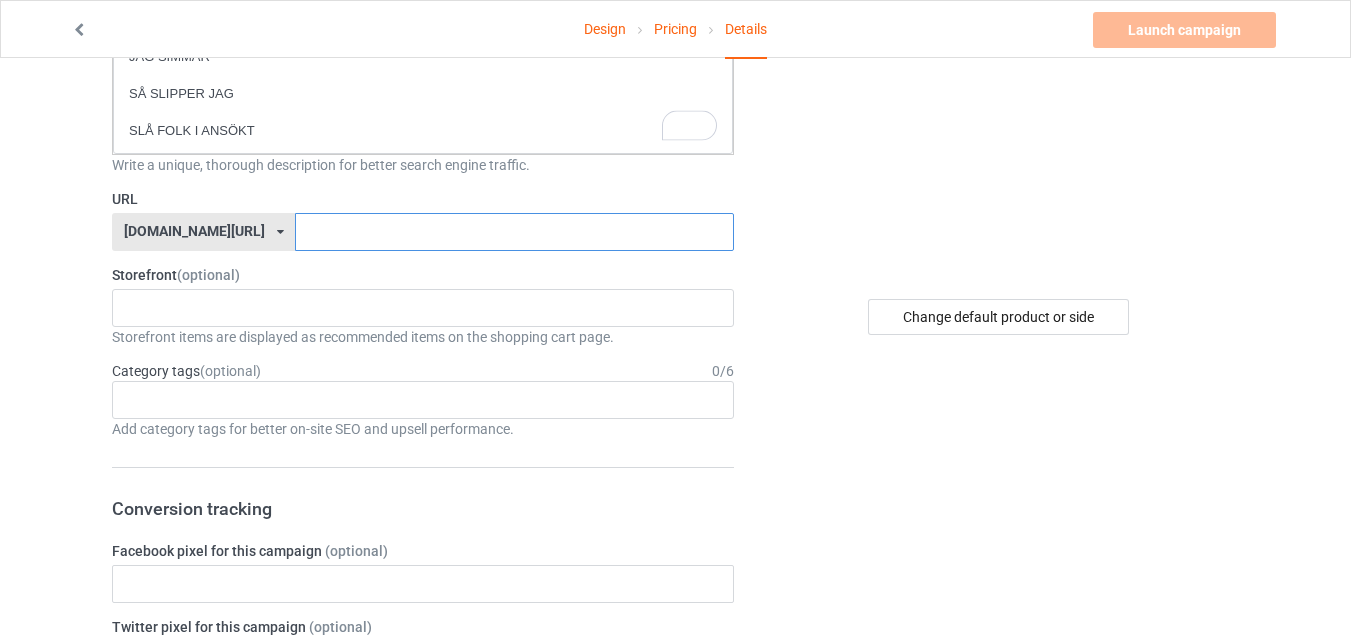 click at bounding box center [514, 232] 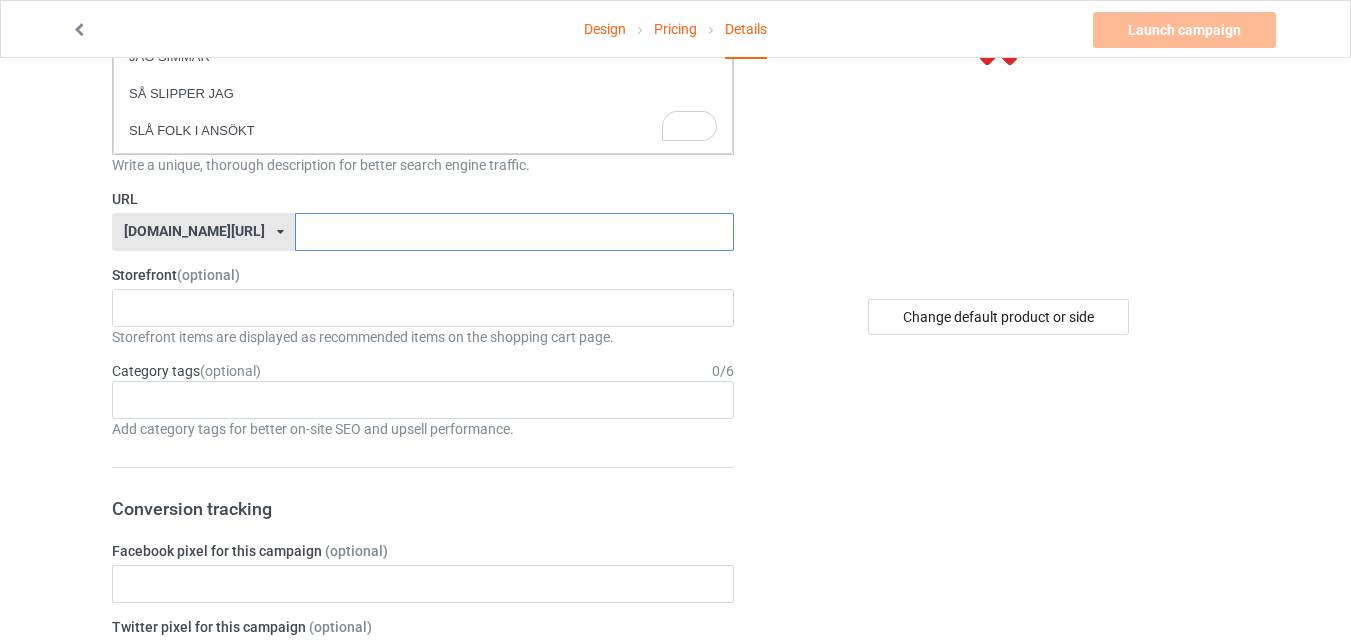 paste on "Stockholms Simförbund" 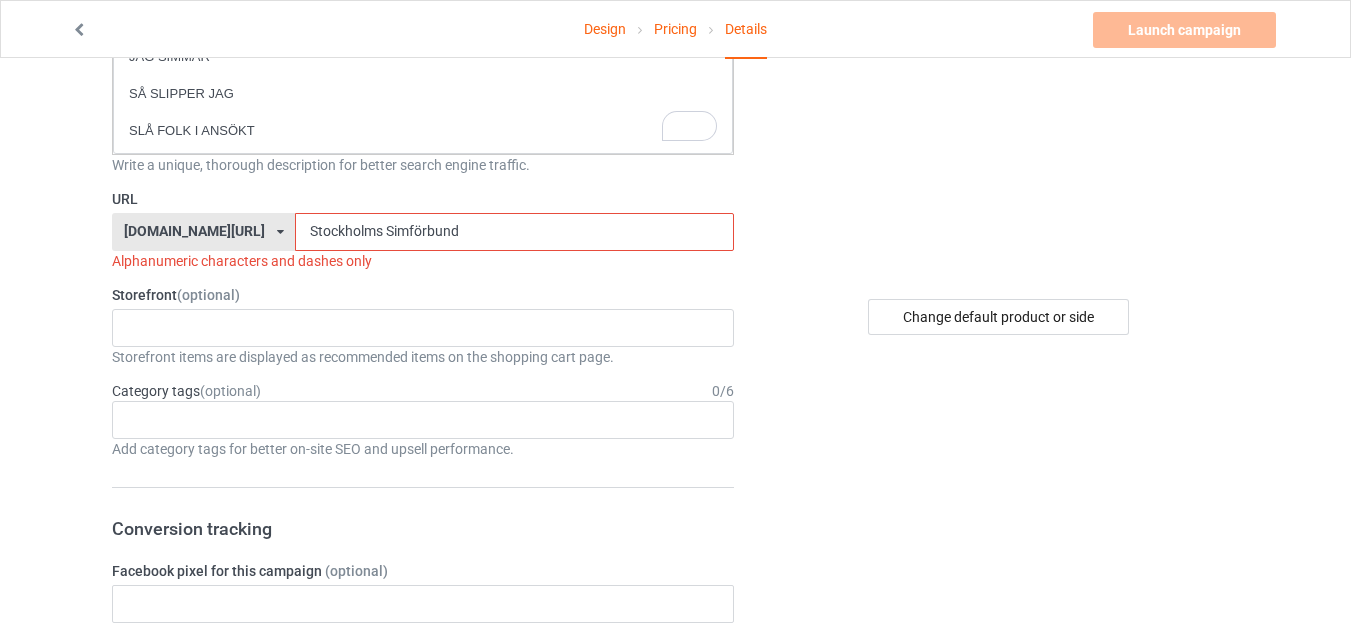 click on "Stockholms Simförbund" at bounding box center [514, 232] 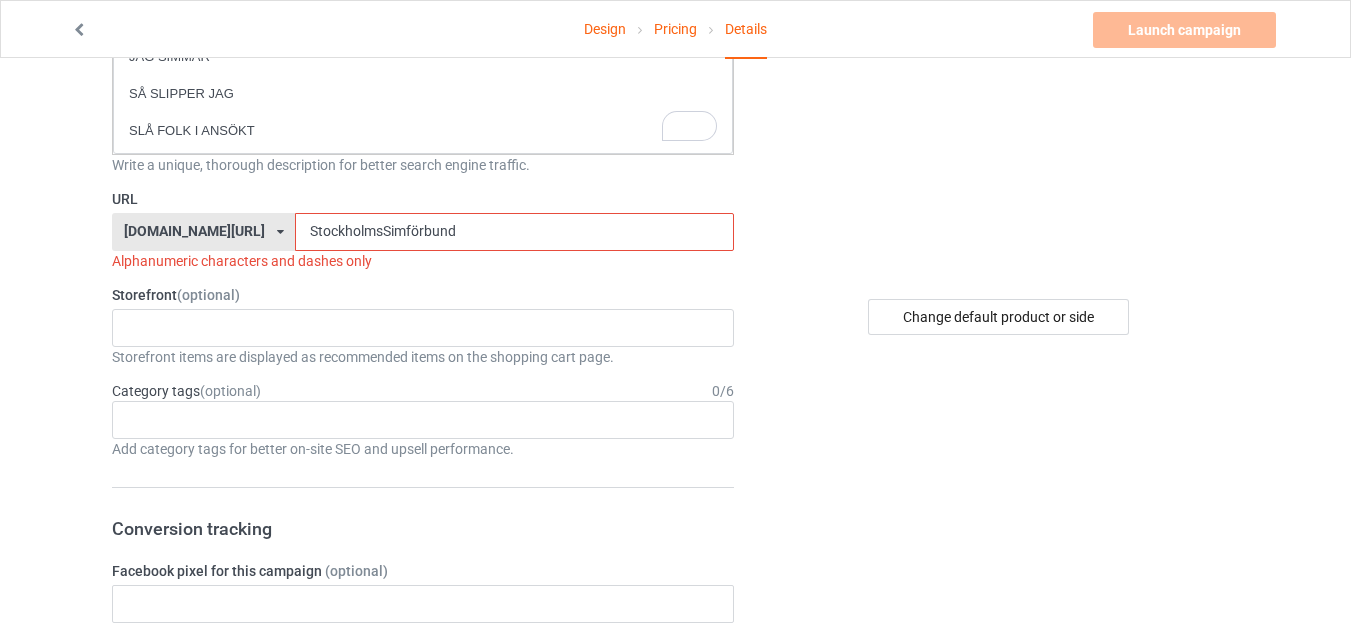 click on "StockholmsSimförbund" at bounding box center [514, 232] 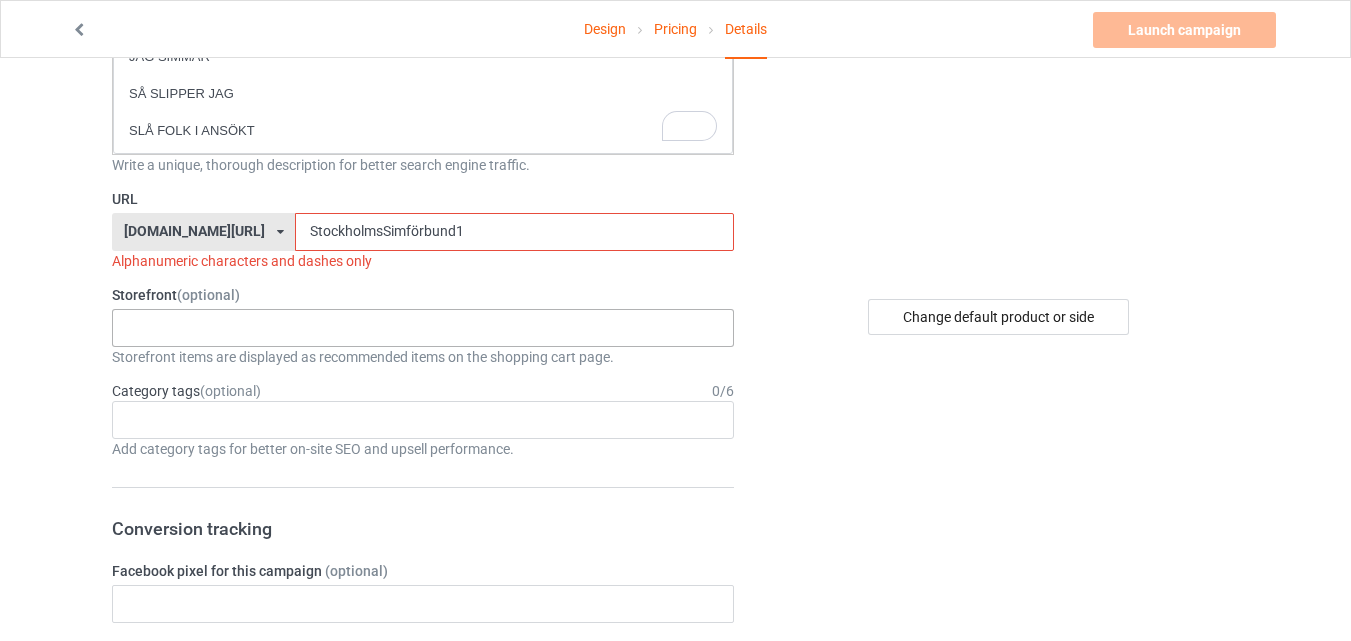 click on "No result found" at bounding box center [423, 328] 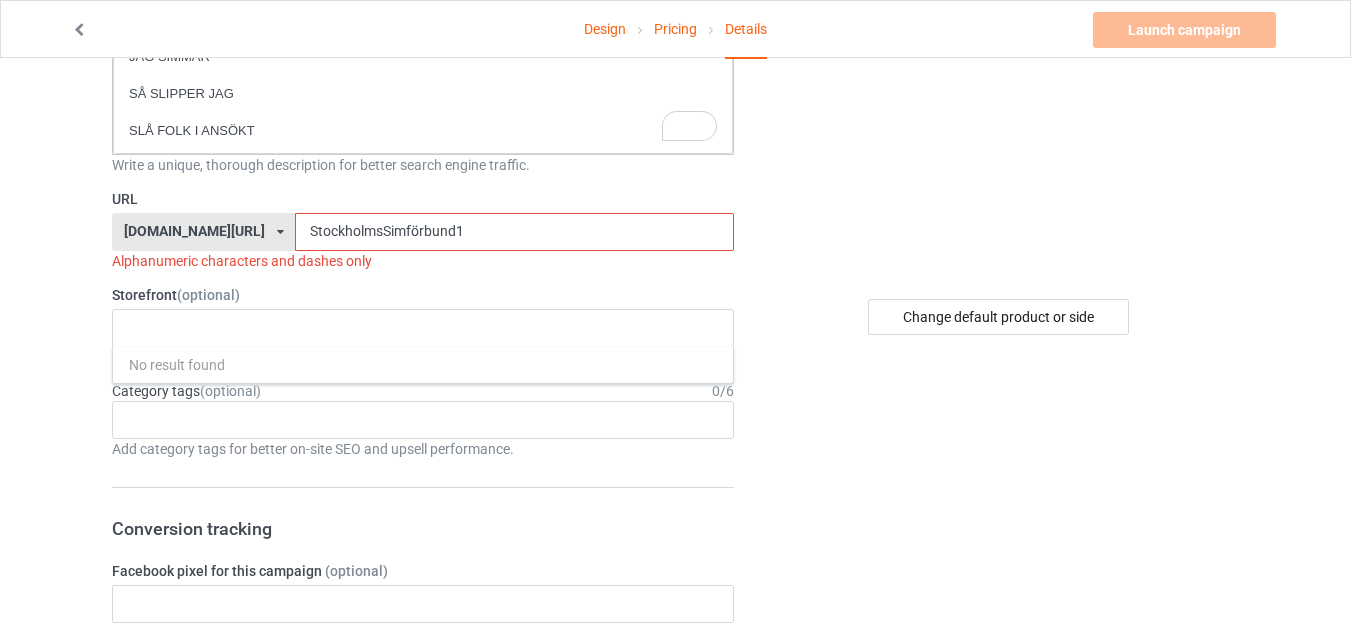 click on "StockholmsSimförbund1" at bounding box center [514, 232] 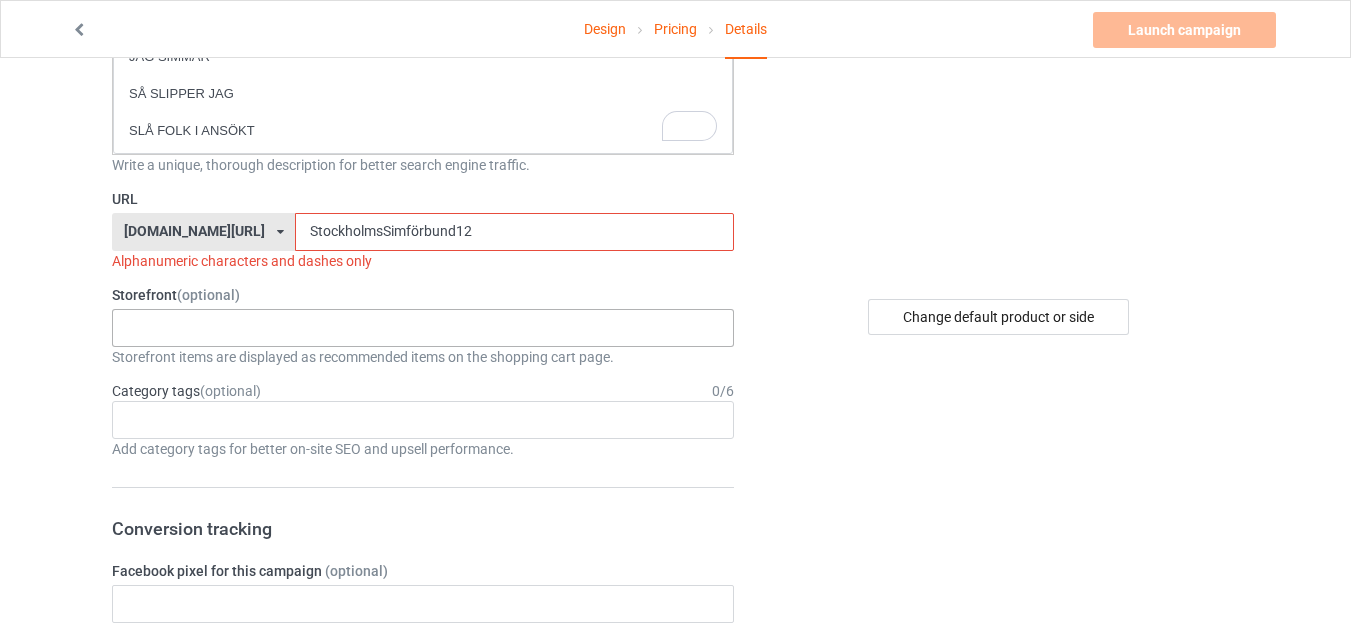 click on "No result found" at bounding box center [423, 328] 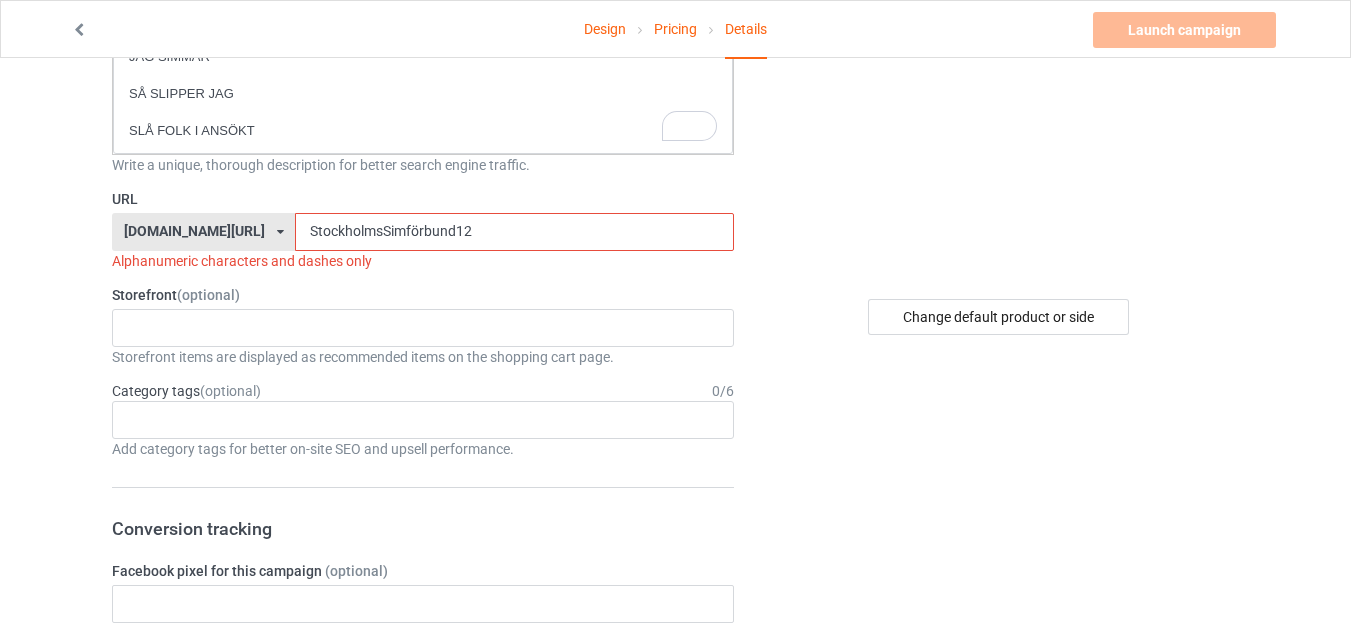 click on "StockholmsSimförbund12" at bounding box center (514, 232) 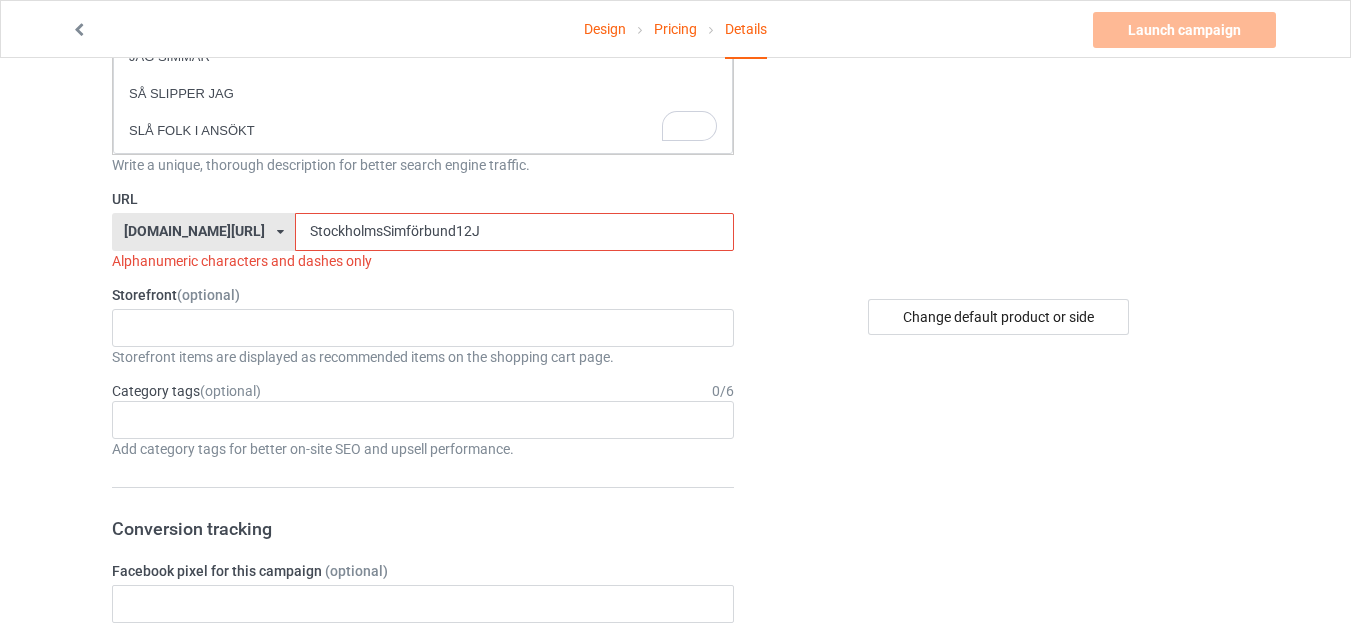click on "Category tags (optional) 0 / 6" at bounding box center [423, 391] 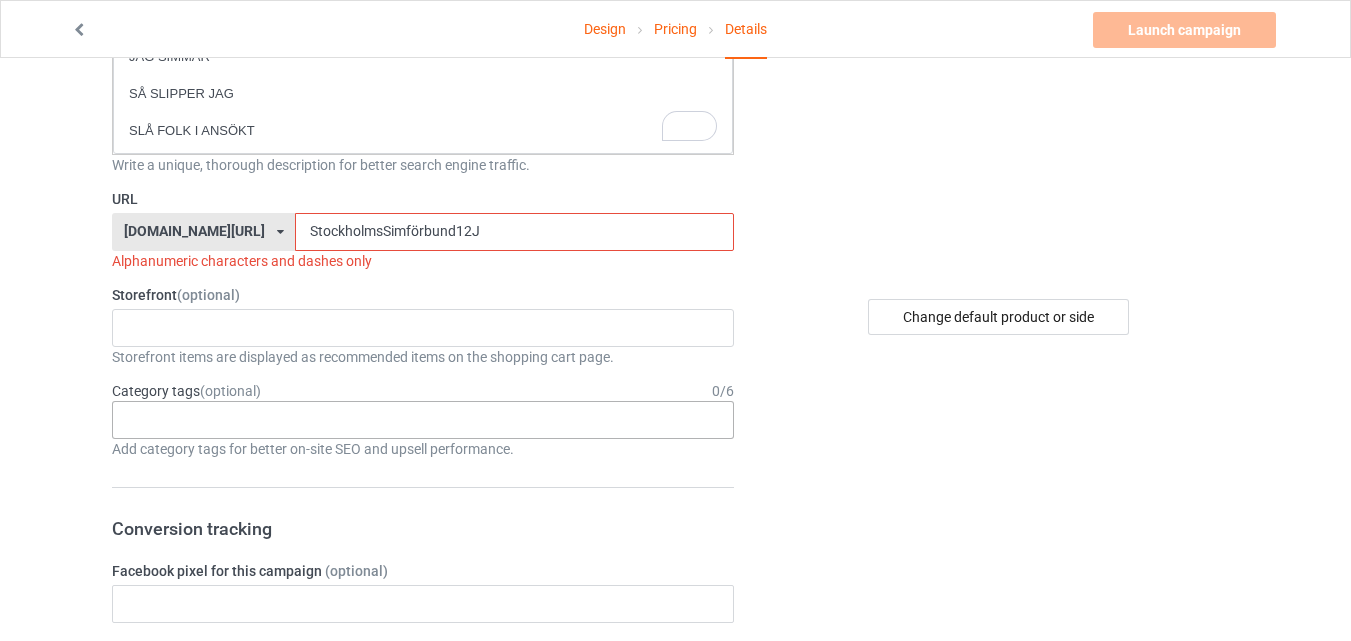 click on "Age > [DEMOGRAPHIC_DATA] > 1 Age > [DEMOGRAPHIC_DATA] Months > 1 Month Age > [DEMOGRAPHIC_DATA] Months Age > [DEMOGRAPHIC_DATA] Age > [DEMOGRAPHIC_DATA] > 10 Age > [DEMOGRAPHIC_DATA] Months > 10 Month Age > [DEMOGRAPHIC_DATA] > 100 Sports > Running > 10K Run Age > [DEMOGRAPHIC_DATA] > 11 Age > [DEMOGRAPHIC_DATA] Months > 11 Month Age > [DEMOGRAPHIC_DATA] > 12 Age > [DEMOGRAPHIC_DATA] Months > 12 Month Age > [DEMOGRAPHIC_DATA] > 13 Age > [DEMOGRAPHIC_DATA] > 14 Age > [DEMOGRAPHIC_DATA] > 15 Sports > Running > 15K Run Age > [DEMOGRAPHIC_DATA] > 16 Age > [DEMOGRAPHIC_DATA] > 17 Age > [DEMOGRAPHIC_DATA] > 18 Age > [DEMOGRAPHIC_DATA] > 19 Age > Decades > 1920s Age > Decades > 1930s Age > Decades > 1940s Age > Decades > 1950s Age > Decades > 1960s Age > Decades > 1970s Age > Decades > 1980s Age > Decades > 1990s Age > [DEMOGRAPHIC_DATA] > 2 Age > [DEMOGRAPHIC_DATA] Months > 2 Month Age > [DEMOGRAPHIC_DATA] > 20 Age > [DEMOGRAPHIC_DATA] Age > Decades > 2000s Age > Decades > 2010s Age > [DEMOGRAPHIC_DATA] > 21 Age > [DEMOGRAPHIC_DATA] > 22 Age > [DEMOGRAPHIC_DATA] > 23 Age > [DEMOGRAPHIC_DATA] > 24 Age > [DEMOGRAPHIC_DATA] > 25 Age > [DEMOGRAPHIC_DATA] > 26 Age > [DEMOGRAPHIC_DATA] > 27 Age > [DEMOGRAPHIC_DATA] > 28 Age > [DEMOGRAPHIC_DATA] > 29 Age > [DEMOGRAPHIC_DATA] > 3 Age > [DEMOGRAPHIC_DATA] Months > 3 Month Sports > Basketball > 3-Pointer Age > [DEMOGRAPHIC_DATA] > 30 Age > [DEMOGRAPHIC_DATA] > 31 Age > [DEMOGRAPHIC_DATA] > 32 Age > [DEMOGRAPHIC_DATA] > 33 Age > [DEMOGRAPHIC_DATA] > 34 Age > [DEMOGRAPHIC_DATA] > 35 Age Jobs 1" at bounding box center [423, 420] 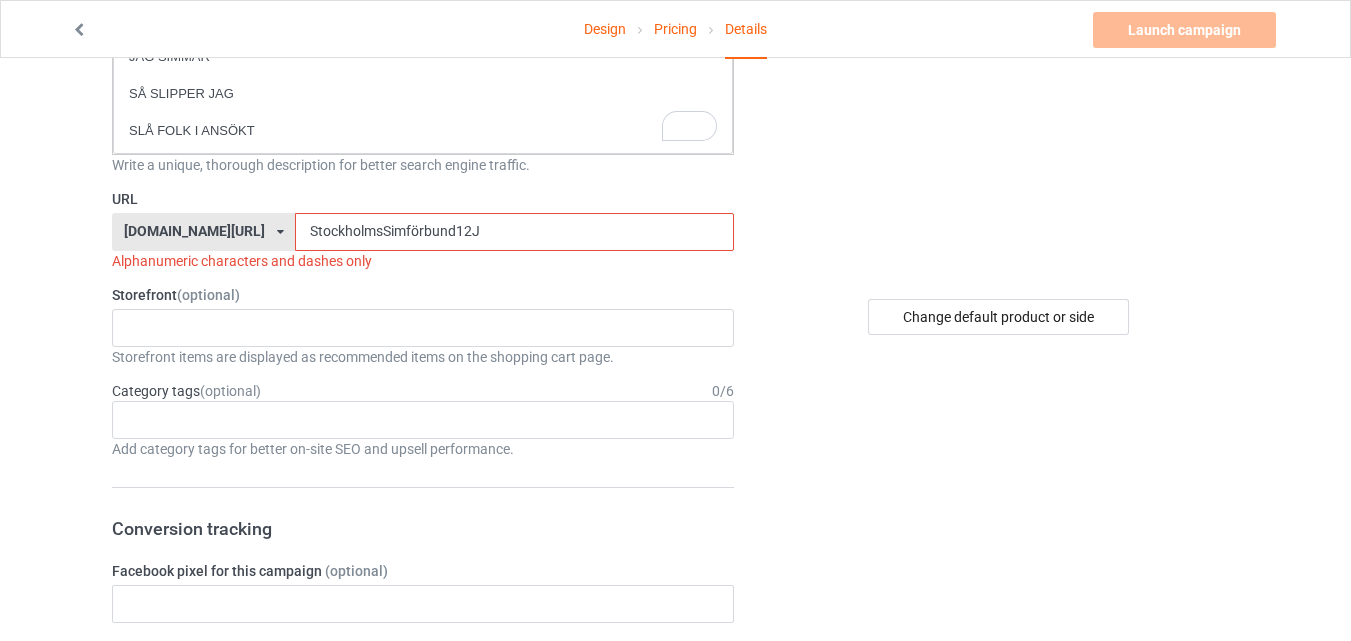 drag, startPoint x: 428, startPoint y: 234, endPoint x: 365, endPoint y: 235, distance: 63.007935 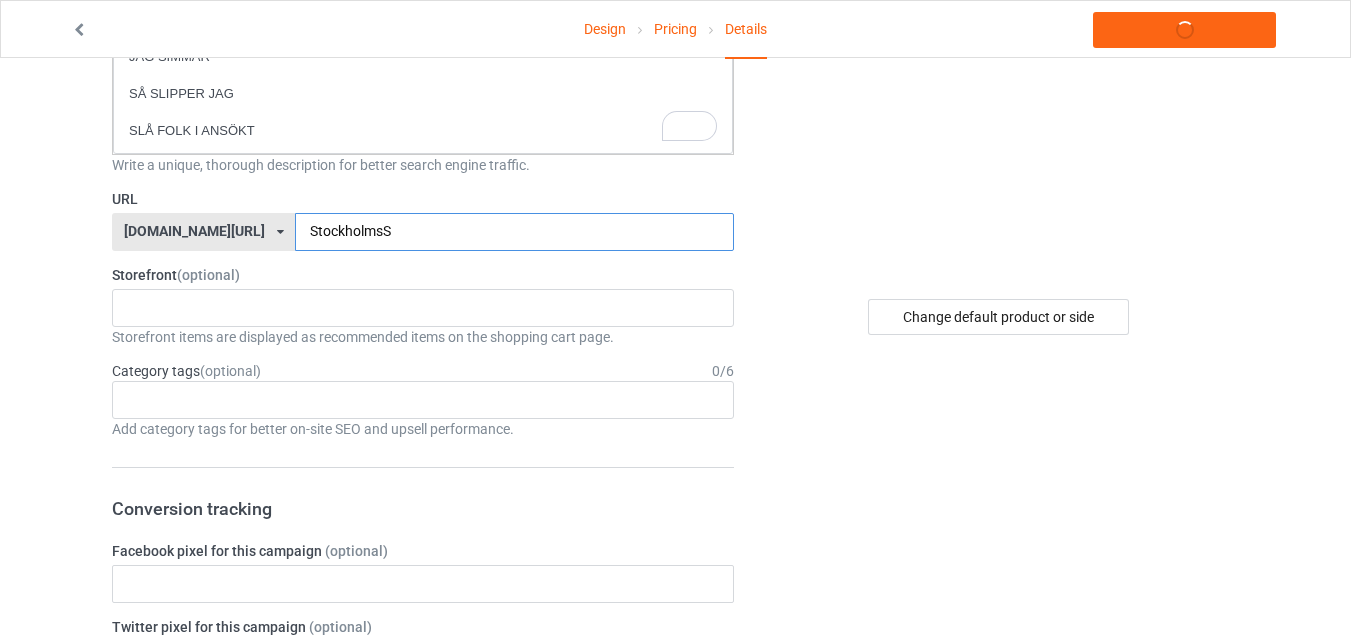 type on "[GEOGRAPHIC_DATA]" 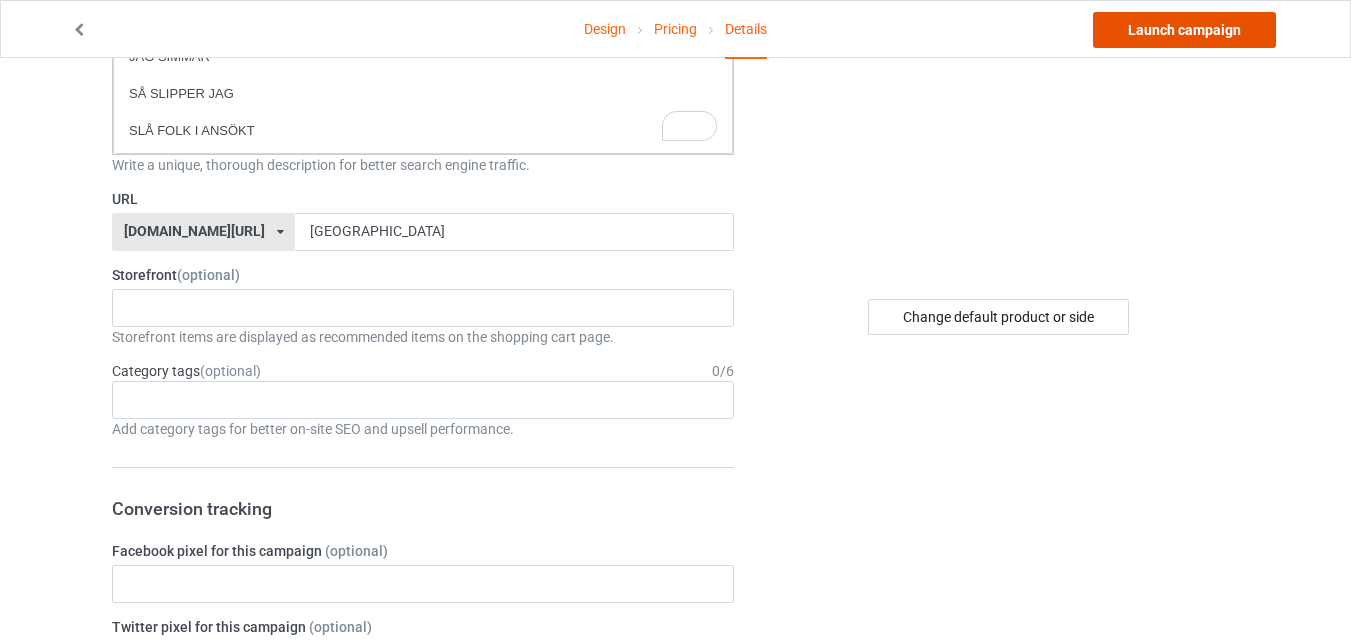 click on "Launch campaign" at bounding box center (1184, 30) 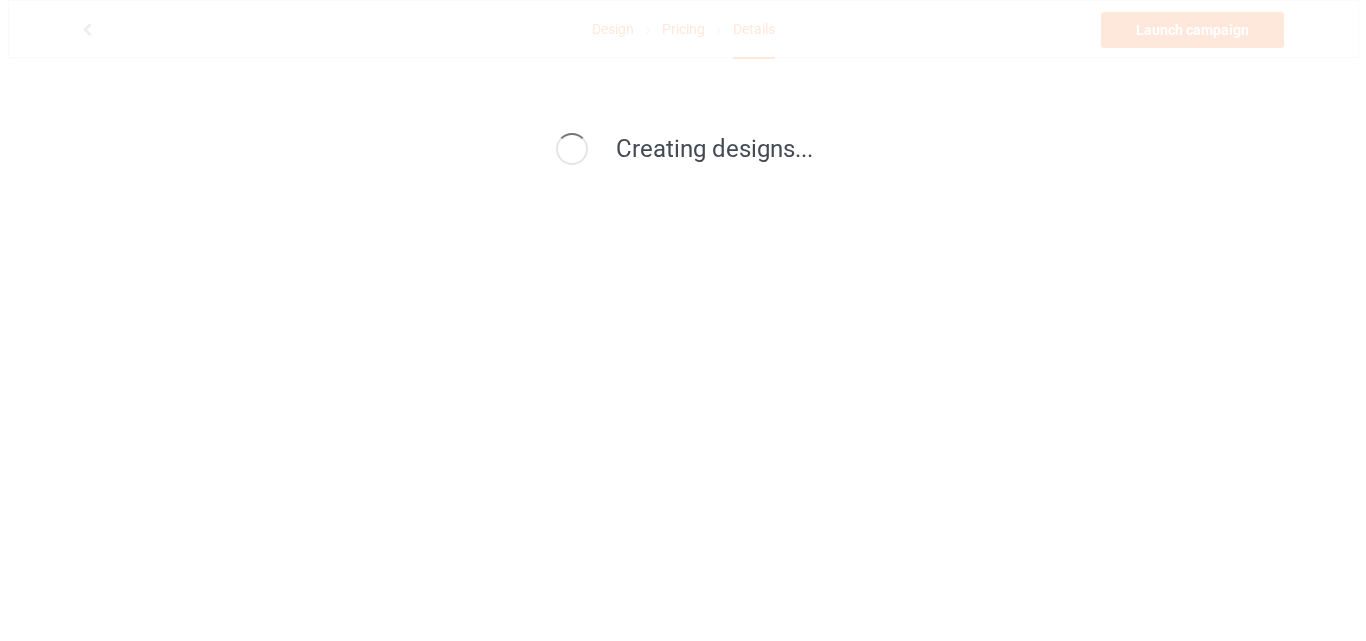 scroll, scrollTop: 0, scrollLeft: 0, axis: both 